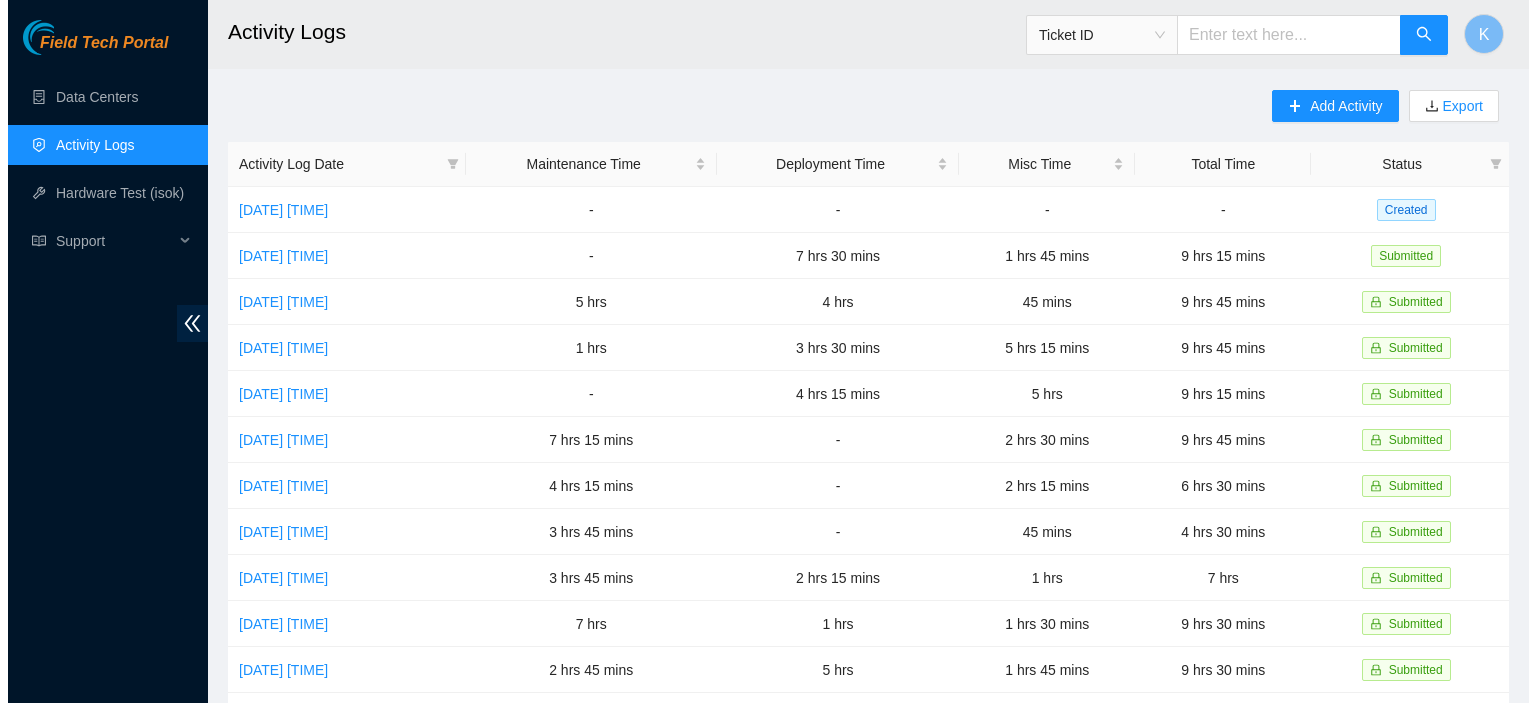 scroll, scrollTop: 0, scrollLeft: 0, axis: both 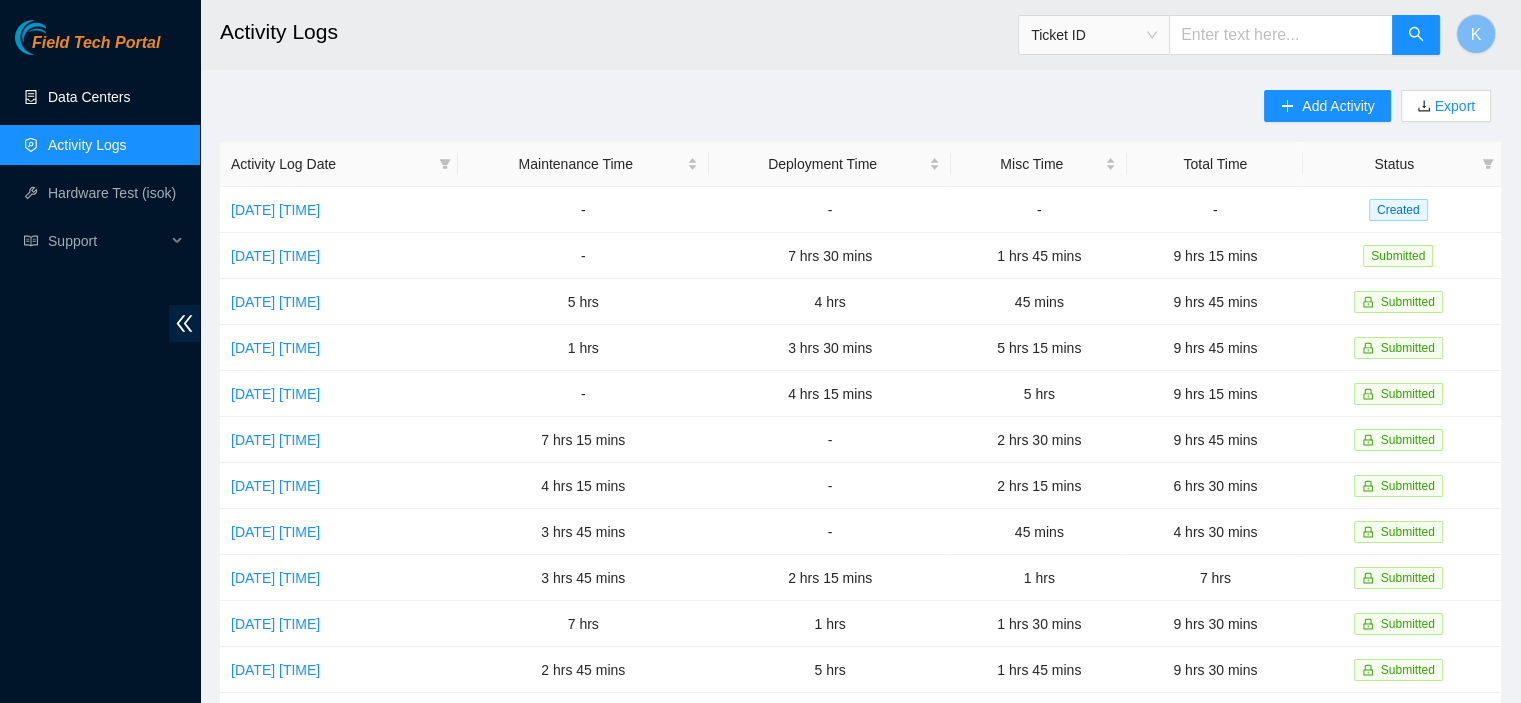 click on "Data Centers" at bounding box center [89, 97] 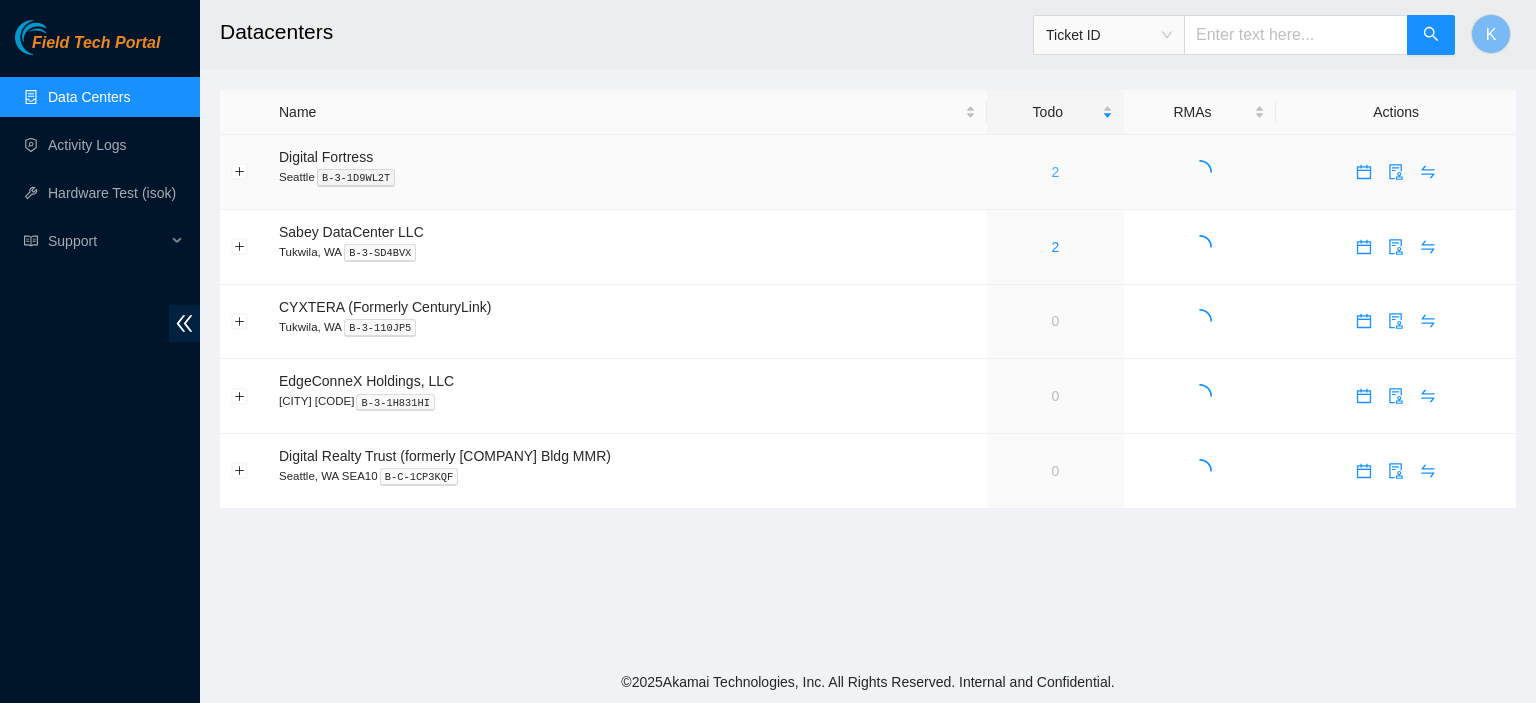 click on "2" at bounding box center [1055, 172] 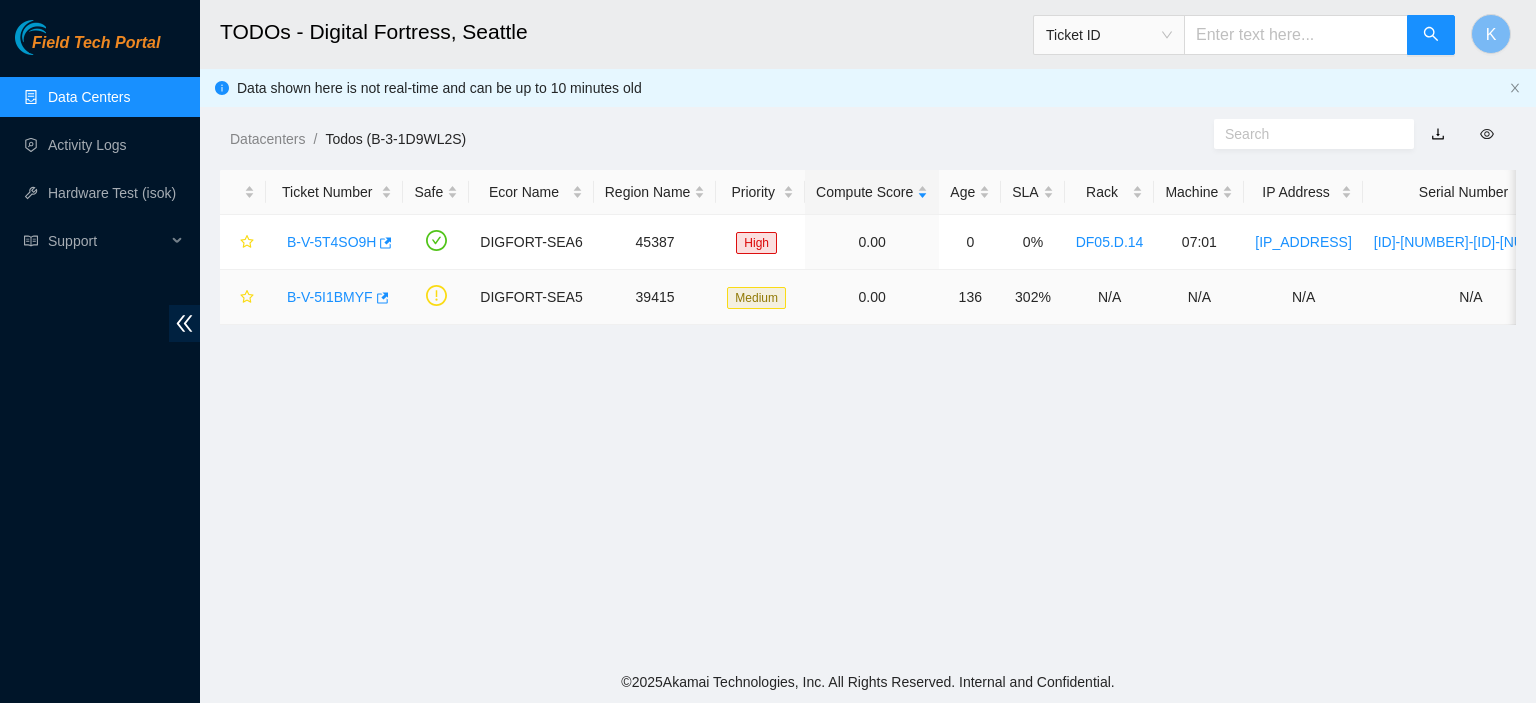 click on "B-V-5I1BMYF" at bounding box center [330, 297] 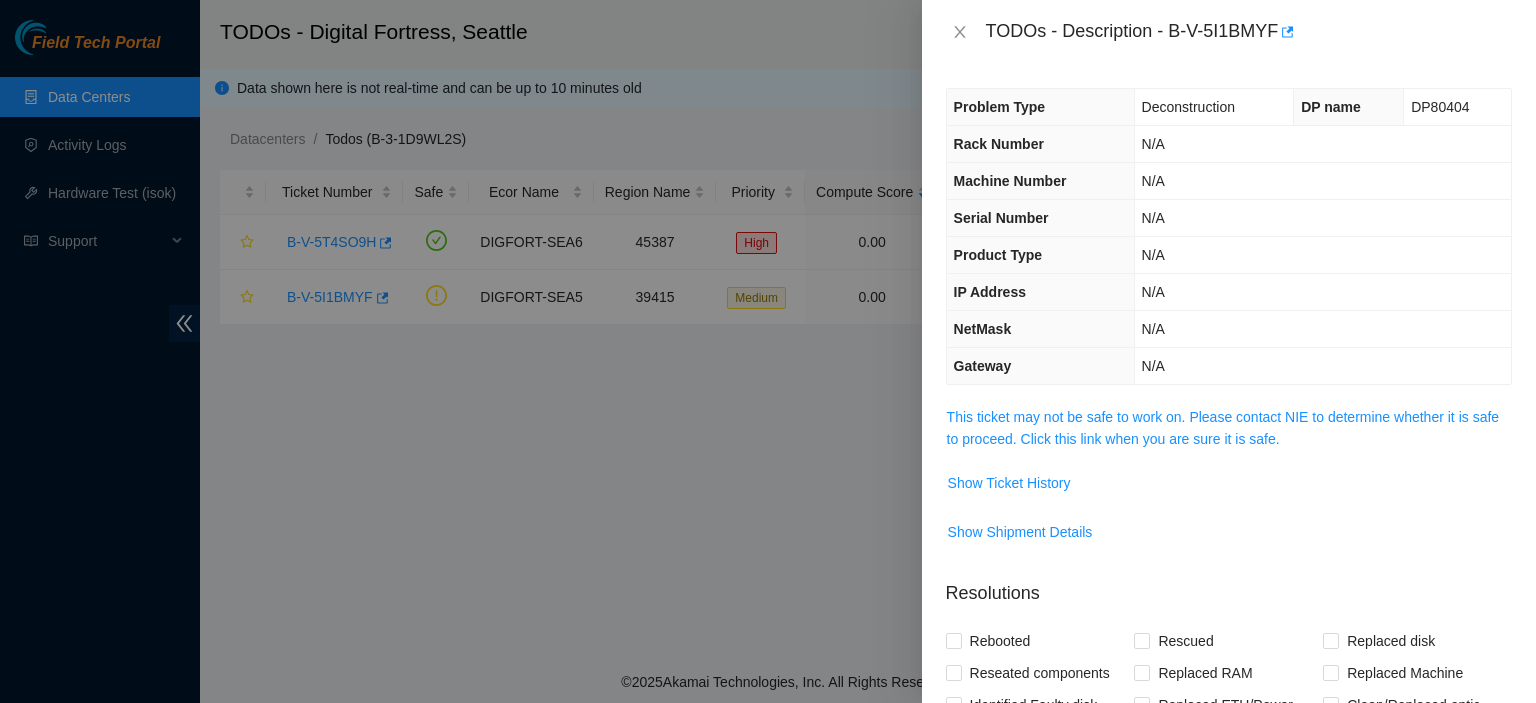 click on "This ticket may not be safe to work on. Please contact NIE to determine whether it is safe to proceed. Click this link when you are sure it is safe." at bounding box center [1229, 428] 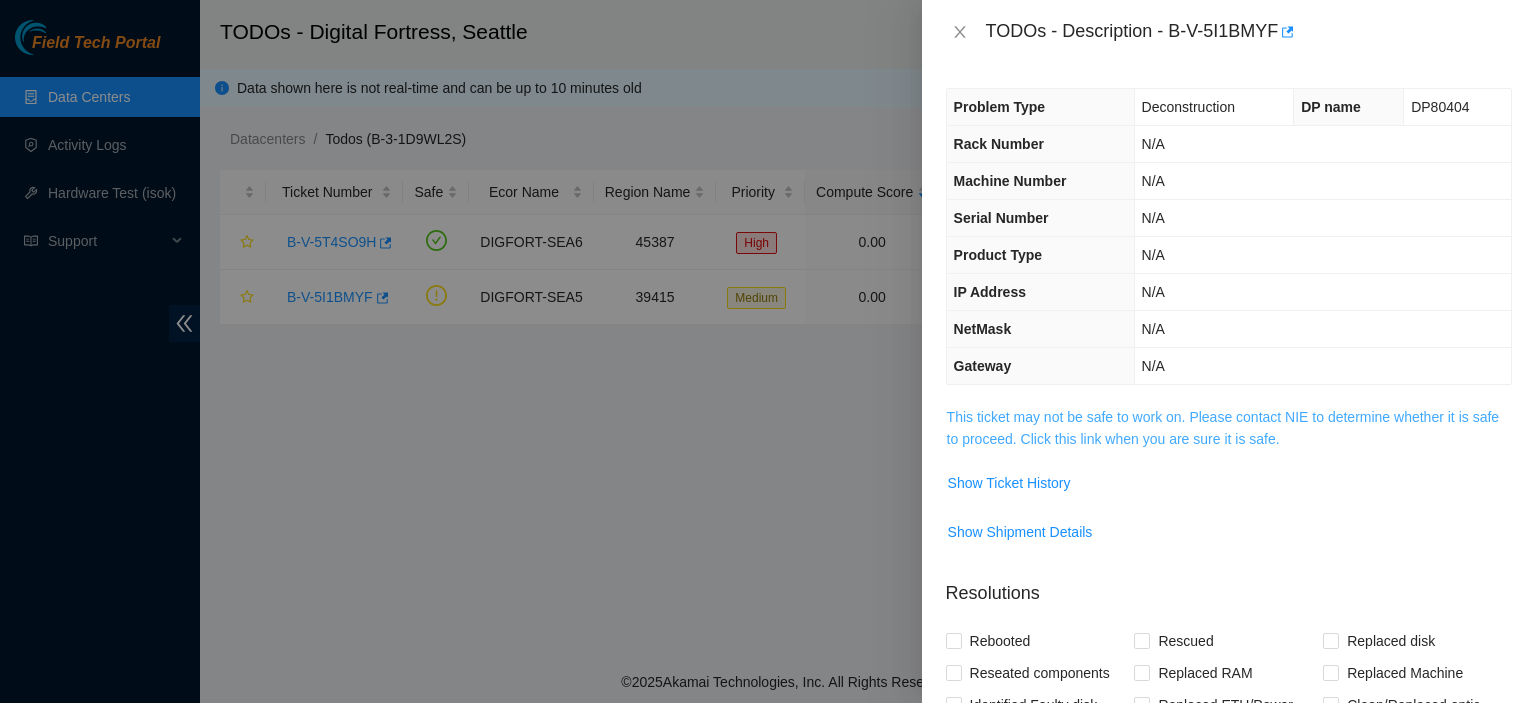 click on "This ticket may not be safe to work on. Please contact NIE to determine whether it is safe to proceed. Click this link when you are sure it is safe." at bounding box center (1223, 428) 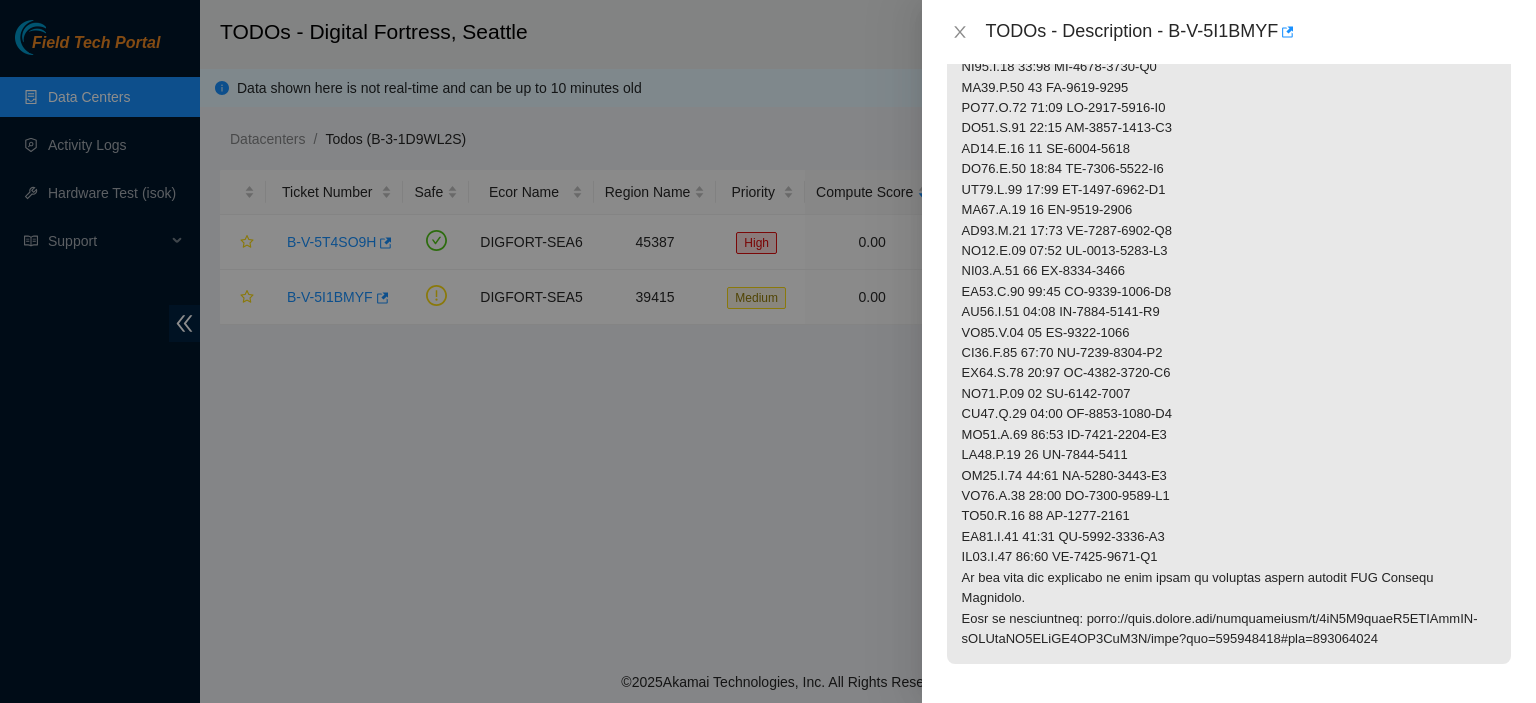 scroll, scrollTop: 1232, scrollLeft: 0, axis: vertical 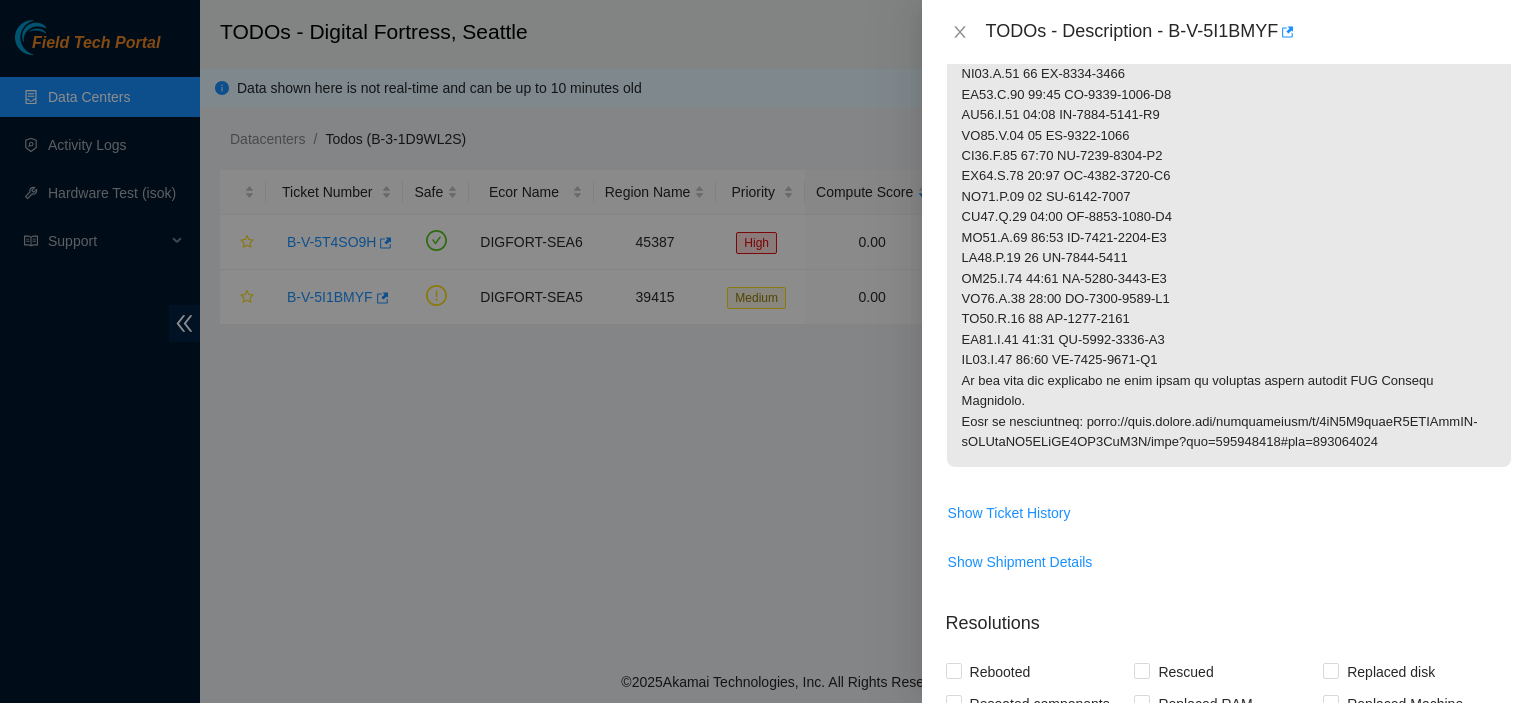click on "Show Shipment Details" at bounding box center [1229, 562] 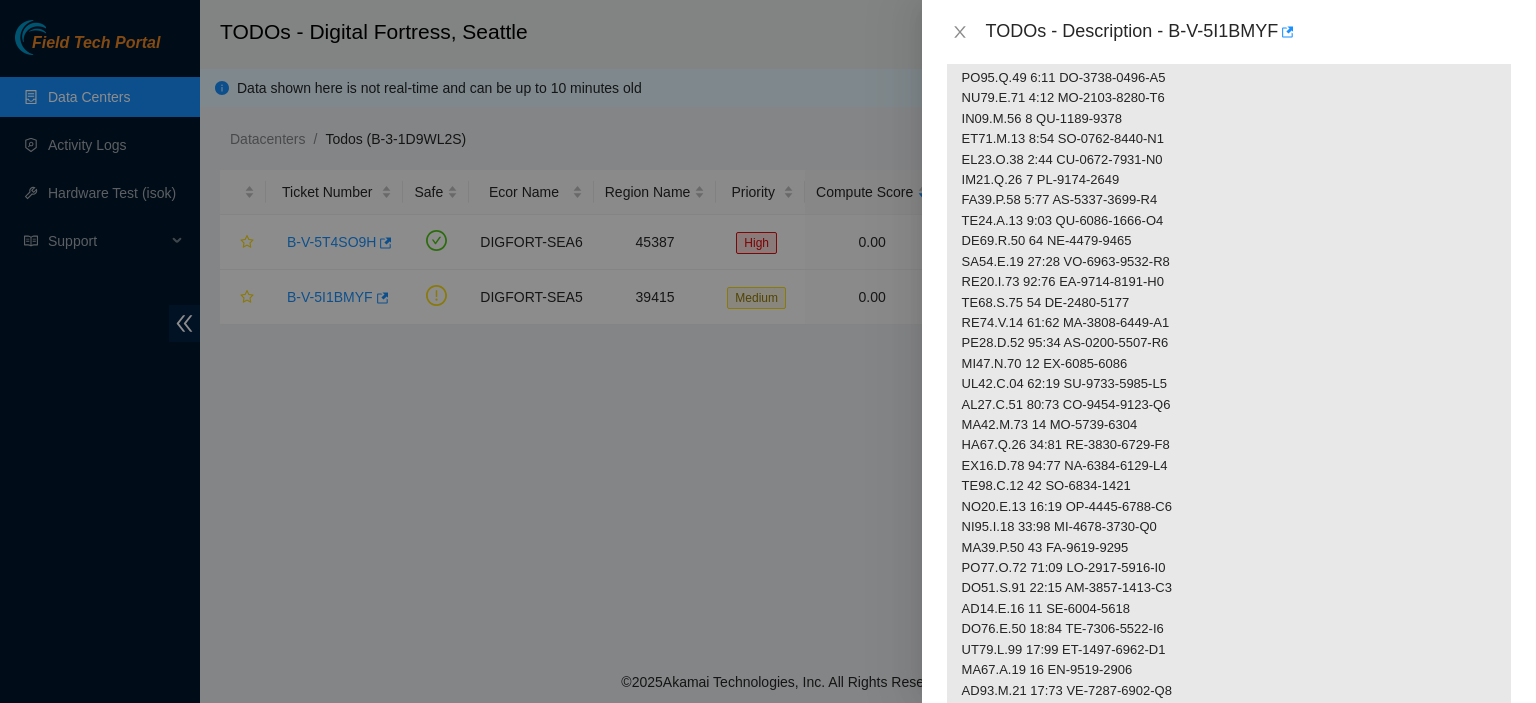 scroll, scrollTop: 0, scrollLeft: 0, axis: both 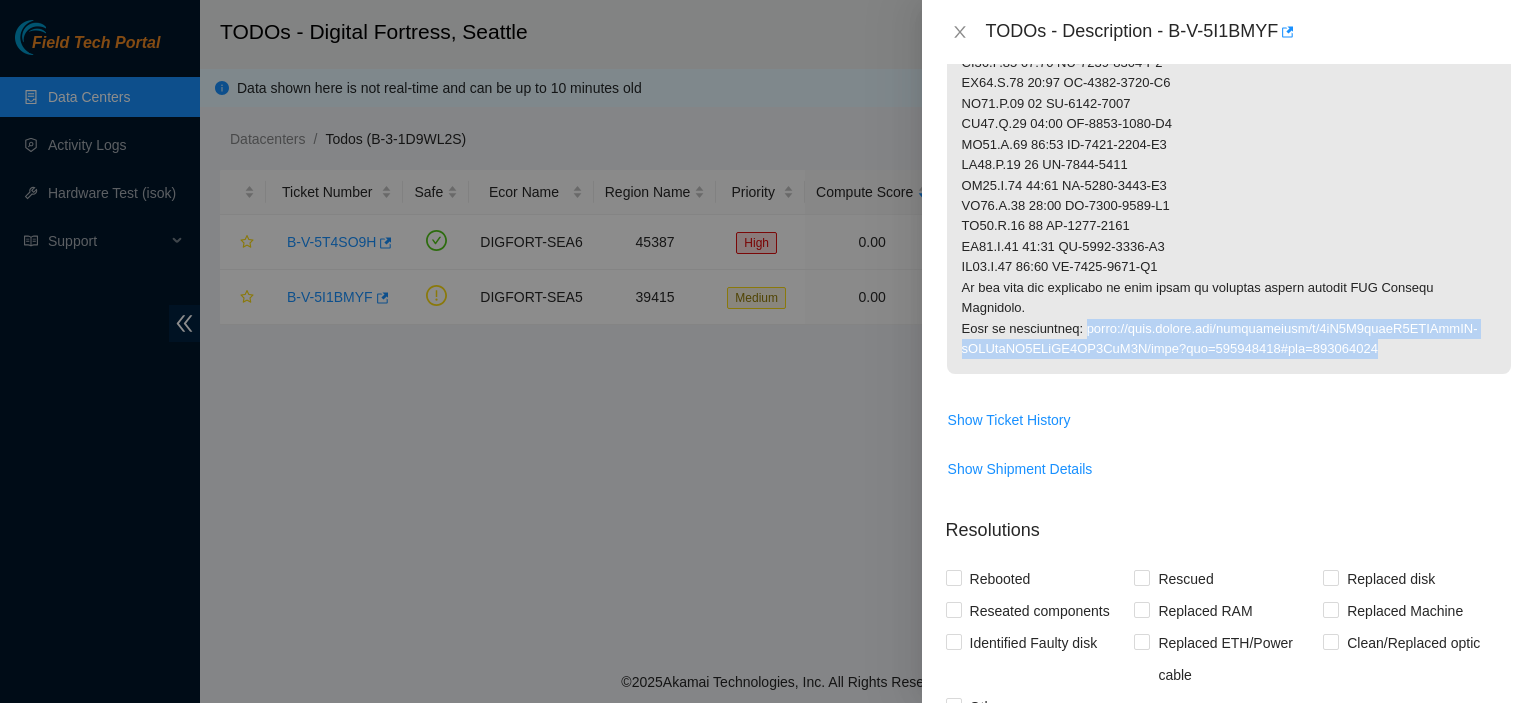 drag, startPoint x: 1345, startPoint y: 344, endPoint x: 1078, endPoint y: 332, distance: 267.26953 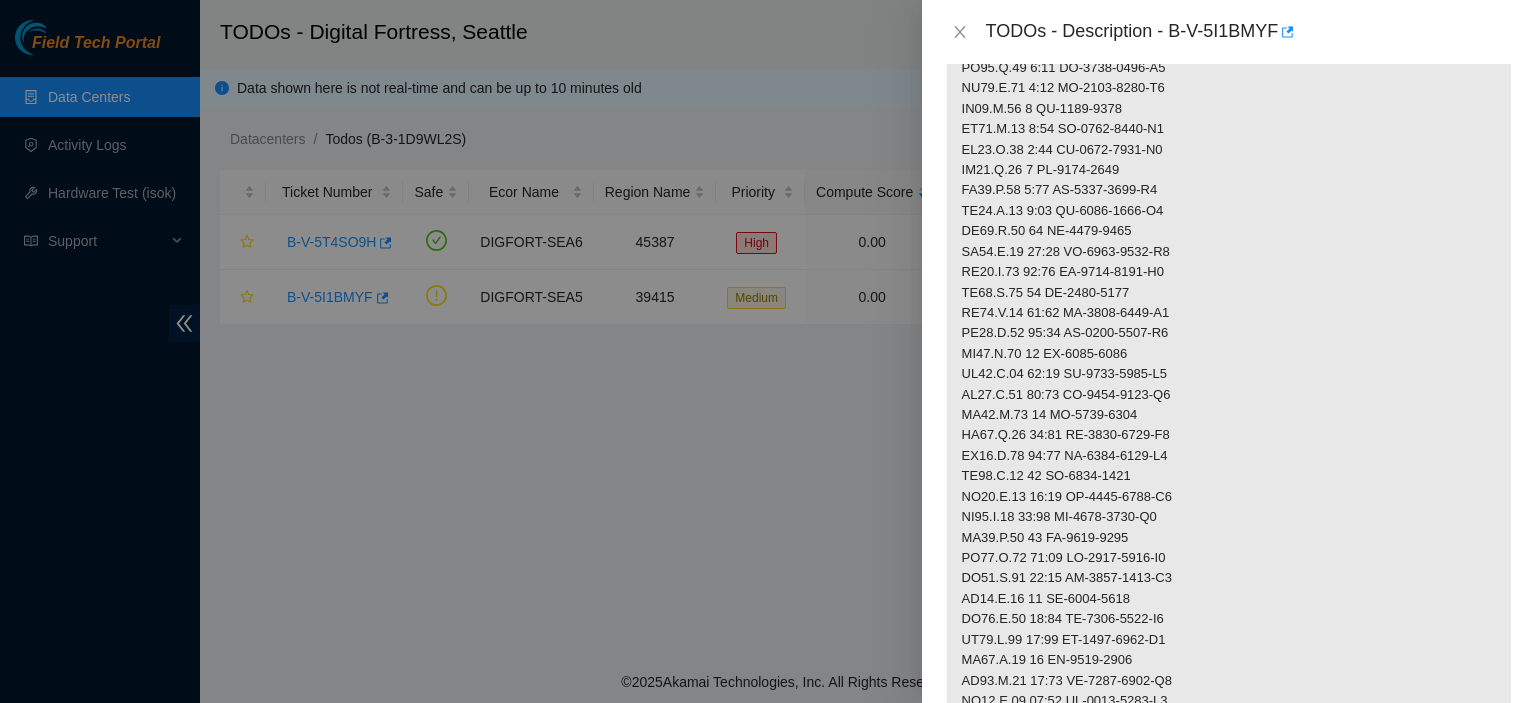 scroll, scrollTop: 0, scrollLeft: 0, axis: both 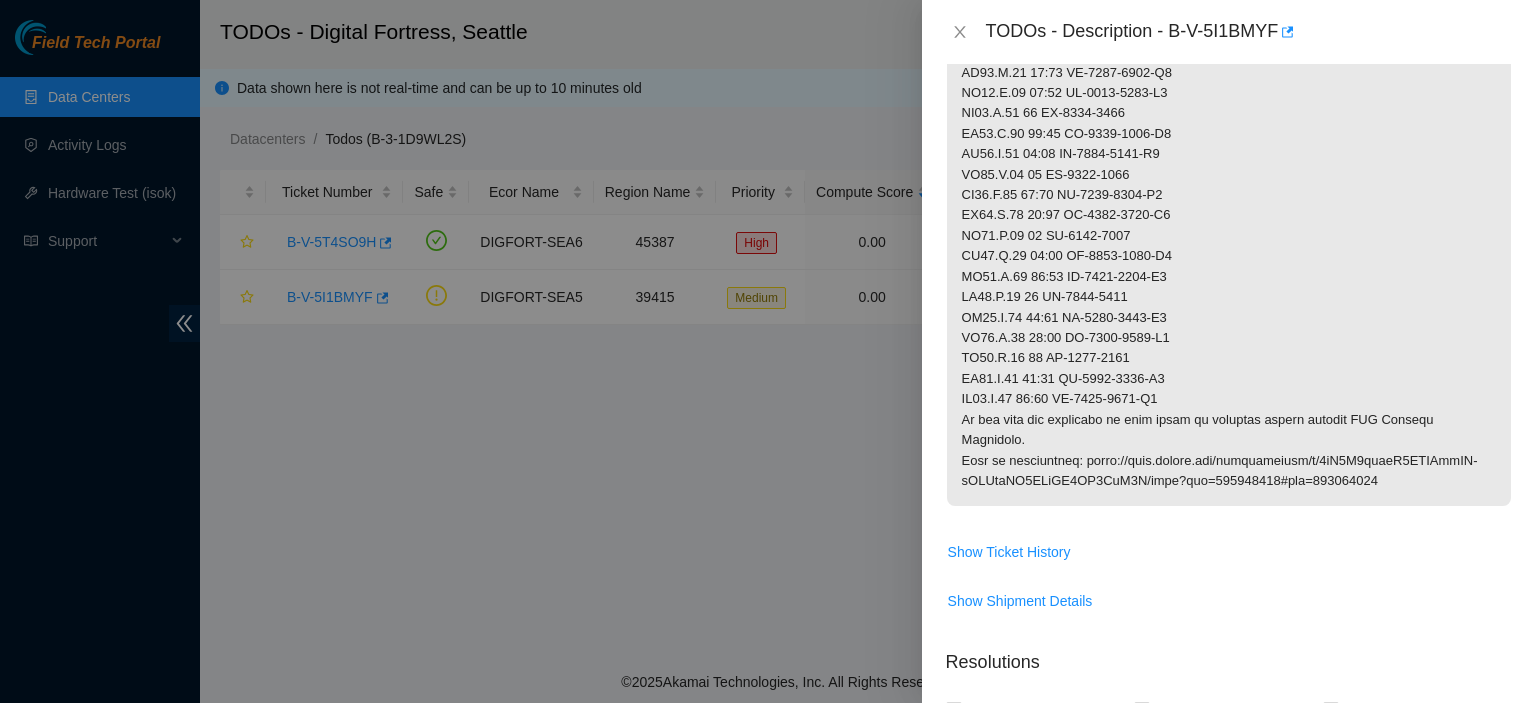 click on "Problem Type Deconstruction DP name DP80404 Rack Number N/A Machine Number N/A Serial Number N/A Product Type N/A IP Address N/A NetMask N/A Gateway N/A Show Ticket History Show Shipment Details Resolutions Rebooted Rescued Replaced disk Reseated components Replaced RAM Replaced Machine Identified Faulty disk Replaced ETH/Power cable Clean/Replaced optic Other Return Tracking Add Notes    Comment Submit Close" at bounding box center (1229, 383) 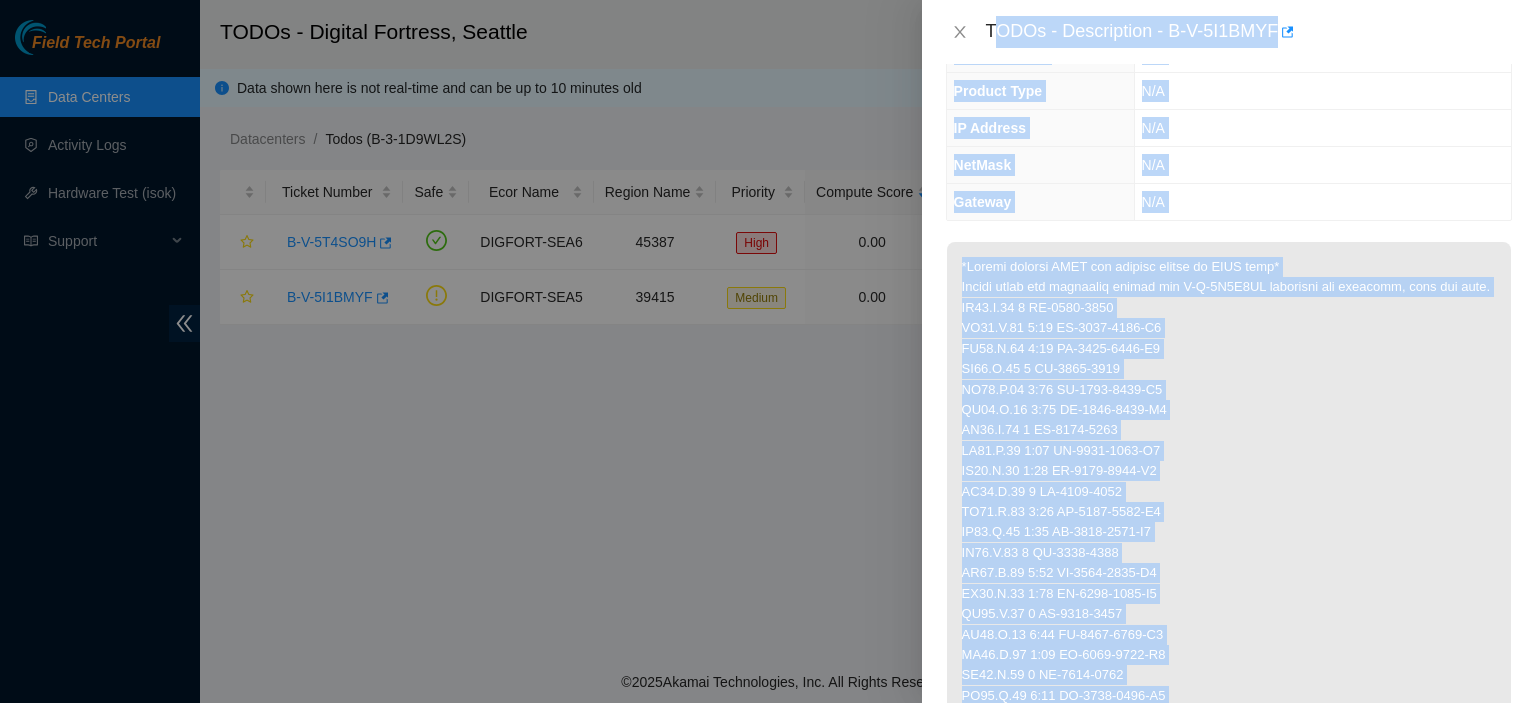 scroll, scrollTop: 0, scrollLeft: 0, axis: both 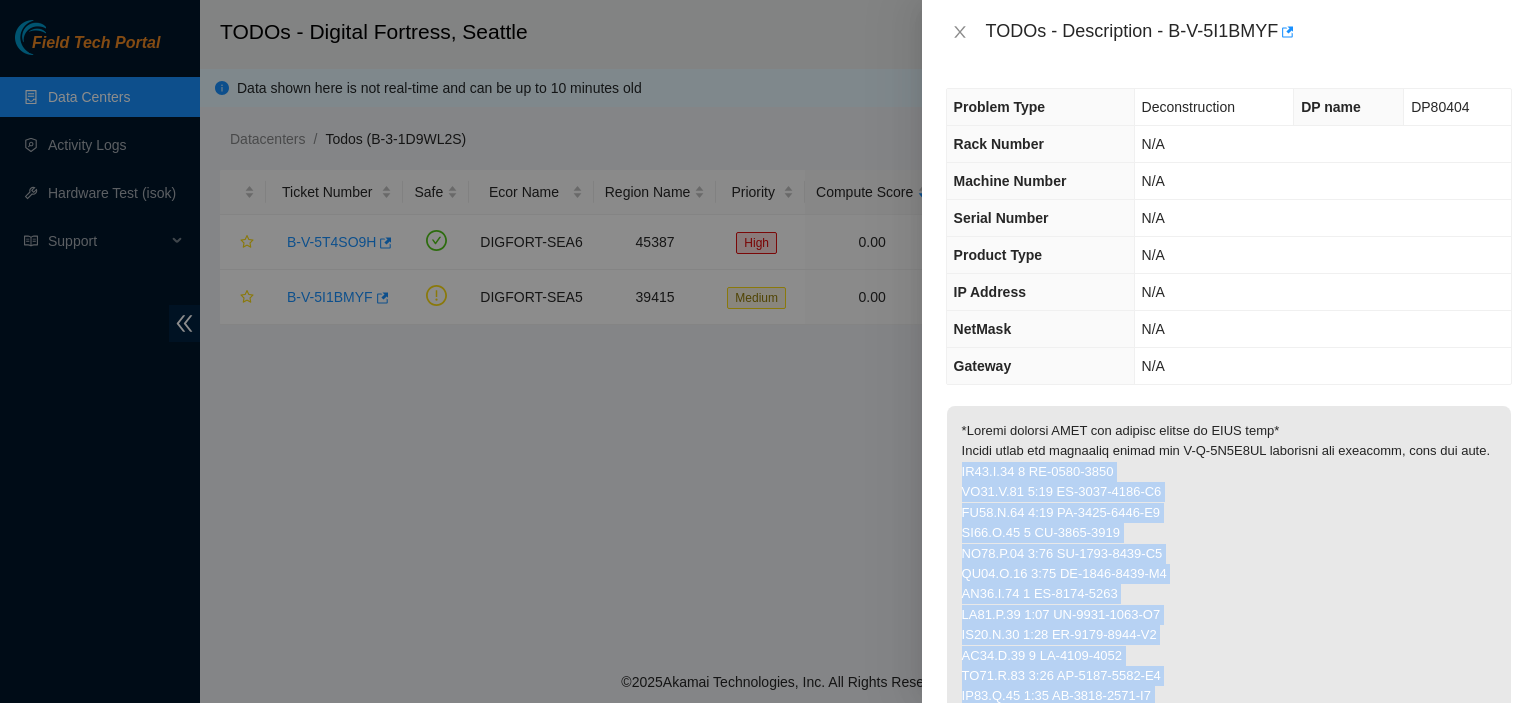 drag, startPoint x: 1165, startPoint y: 401, endPoint x: 963, endPoint y: 470, distance: 213.4596 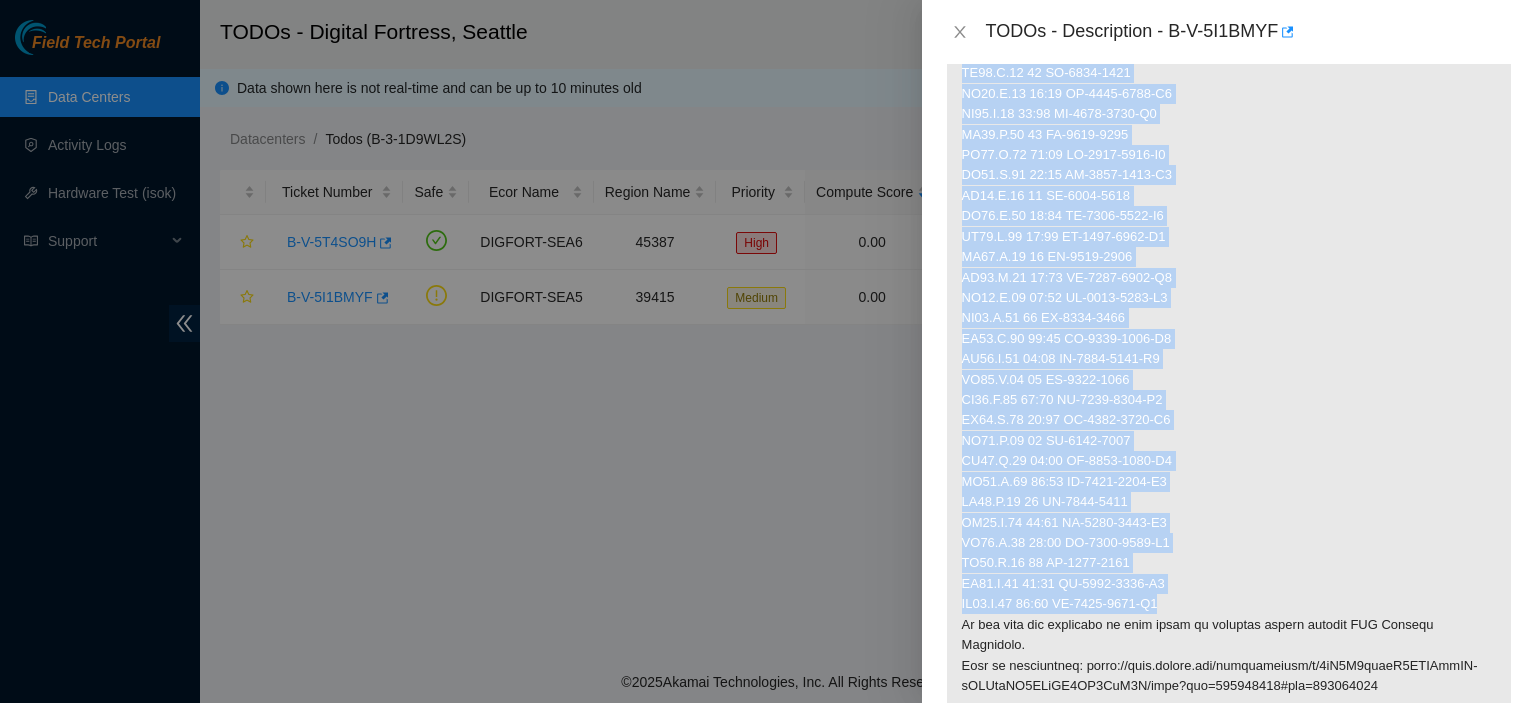 scroll, scrollTop: 1208, scrollLeft: 0, axis: vertical 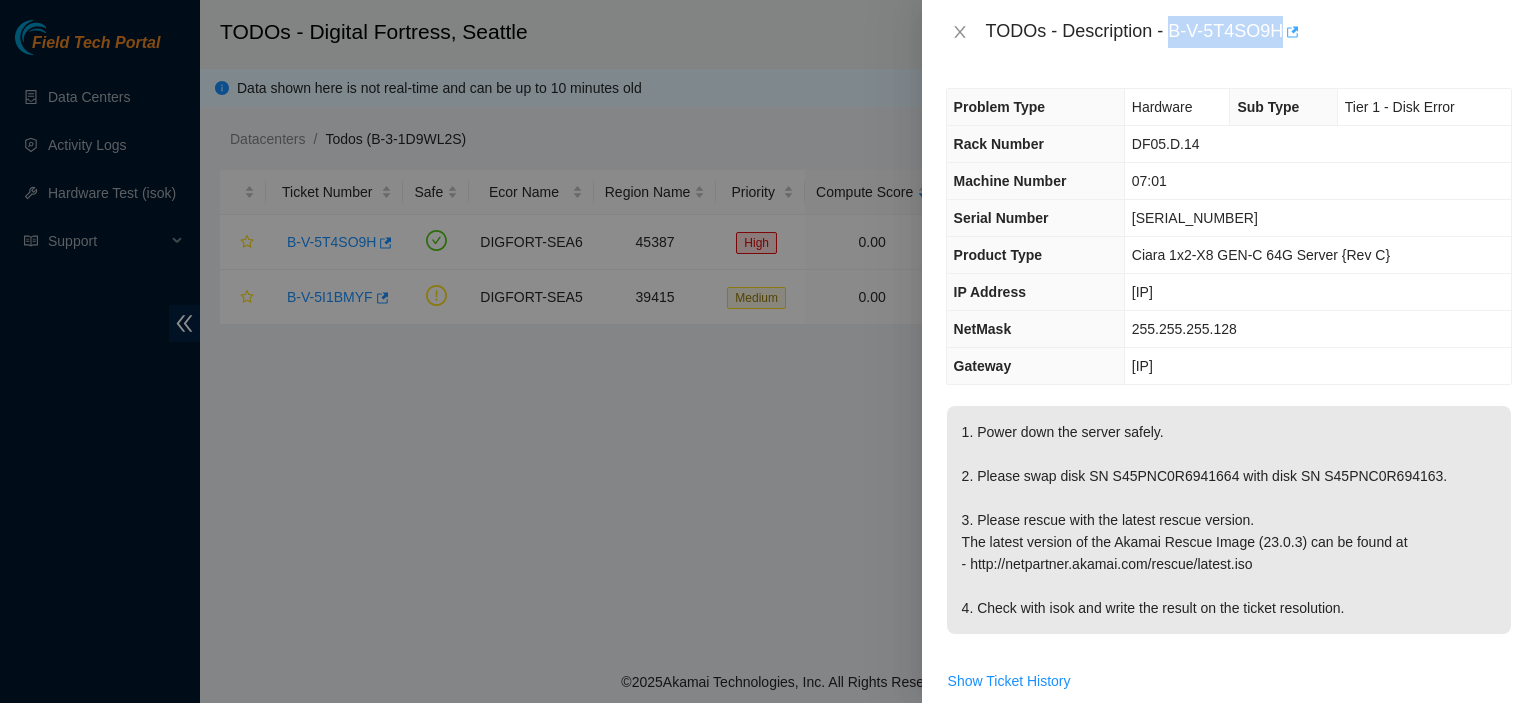 drag, startPoint x: 1172, startPoint y: 31, endPoint x: 1286, endPoint y: 34, distance: 114.03947 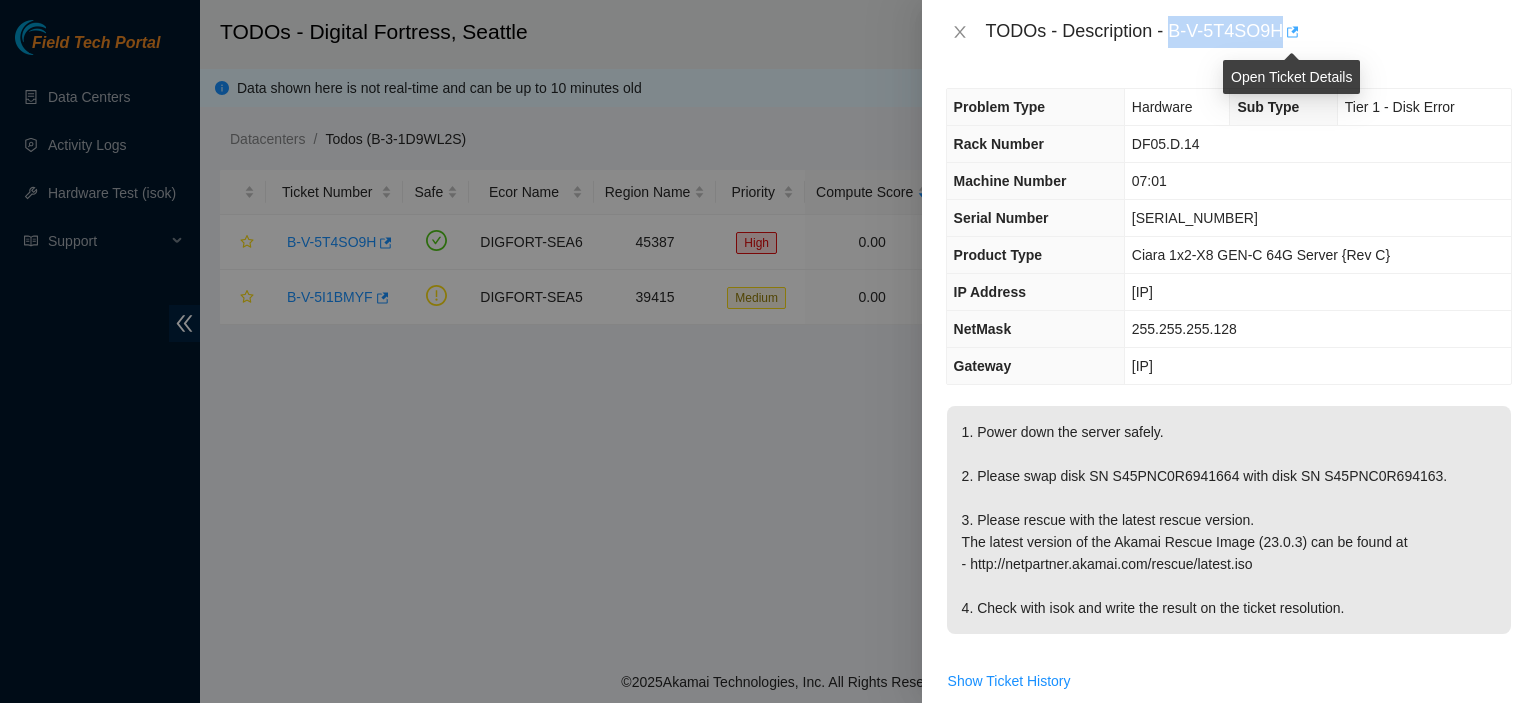 copy on "B-V-5T4SO9H" 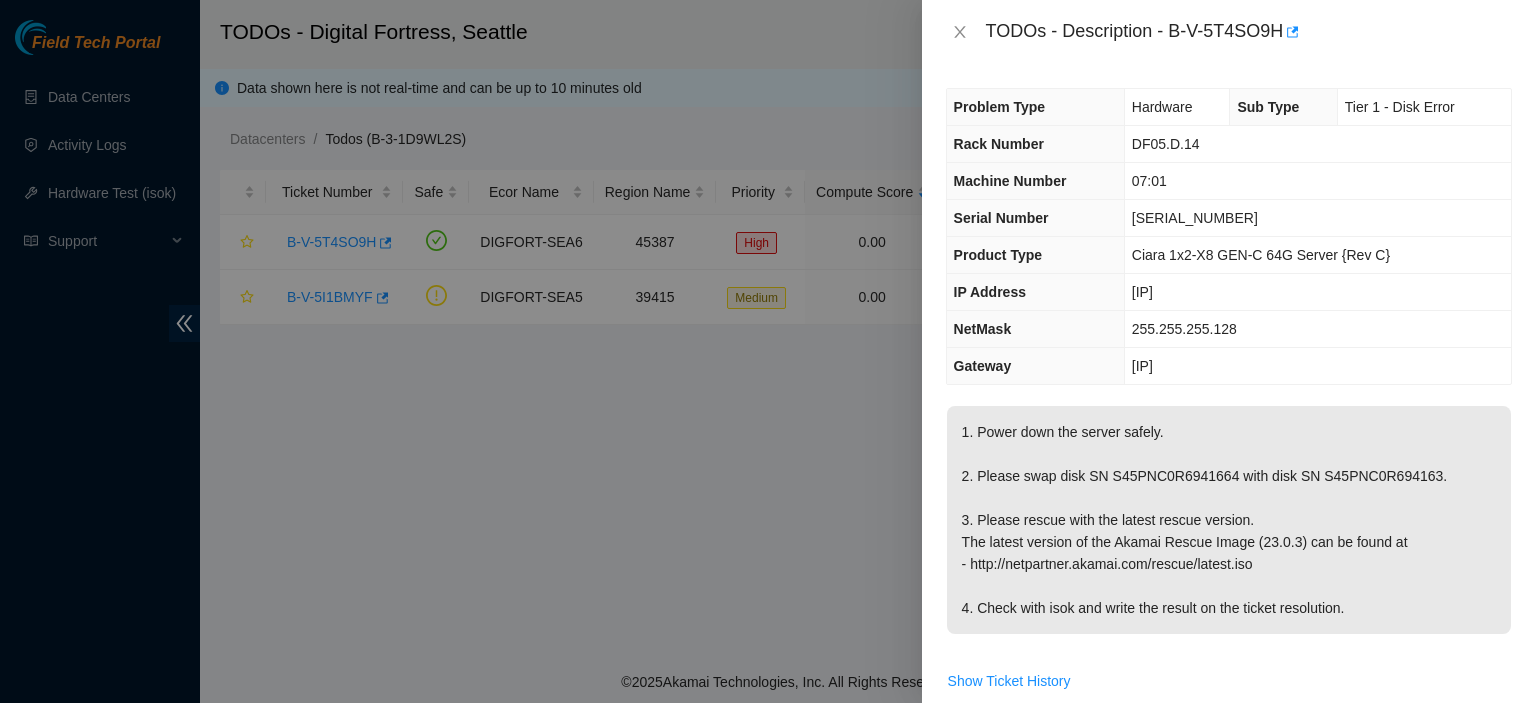 click on "[IP]" at bounding box center (1317, 366) 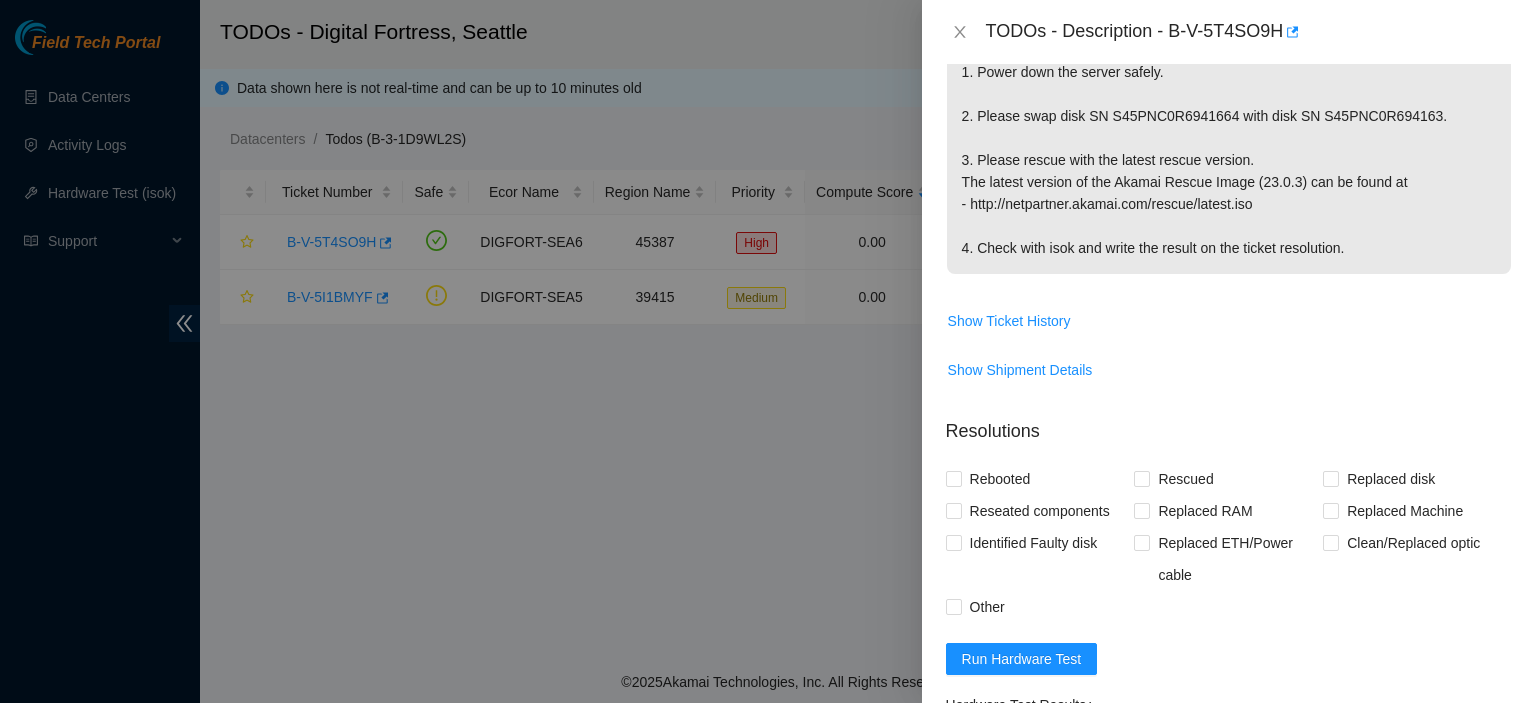 scroll, scrollTop: 380, scrollLeft: 0, axis: vertical 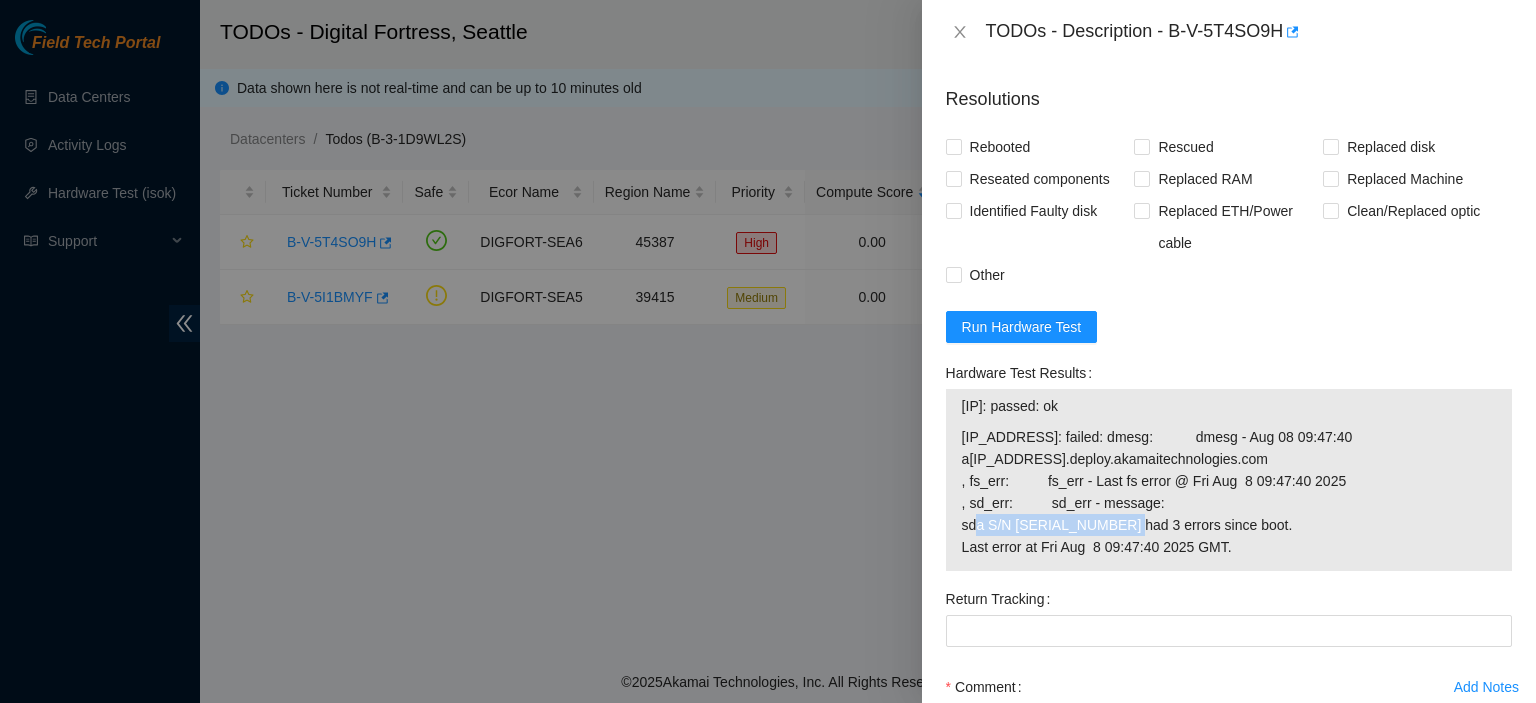 drag, startPoint x: 1125, startPoint y: 523, endPoint x: 964, endPoint y: 524, distance: 161.00311 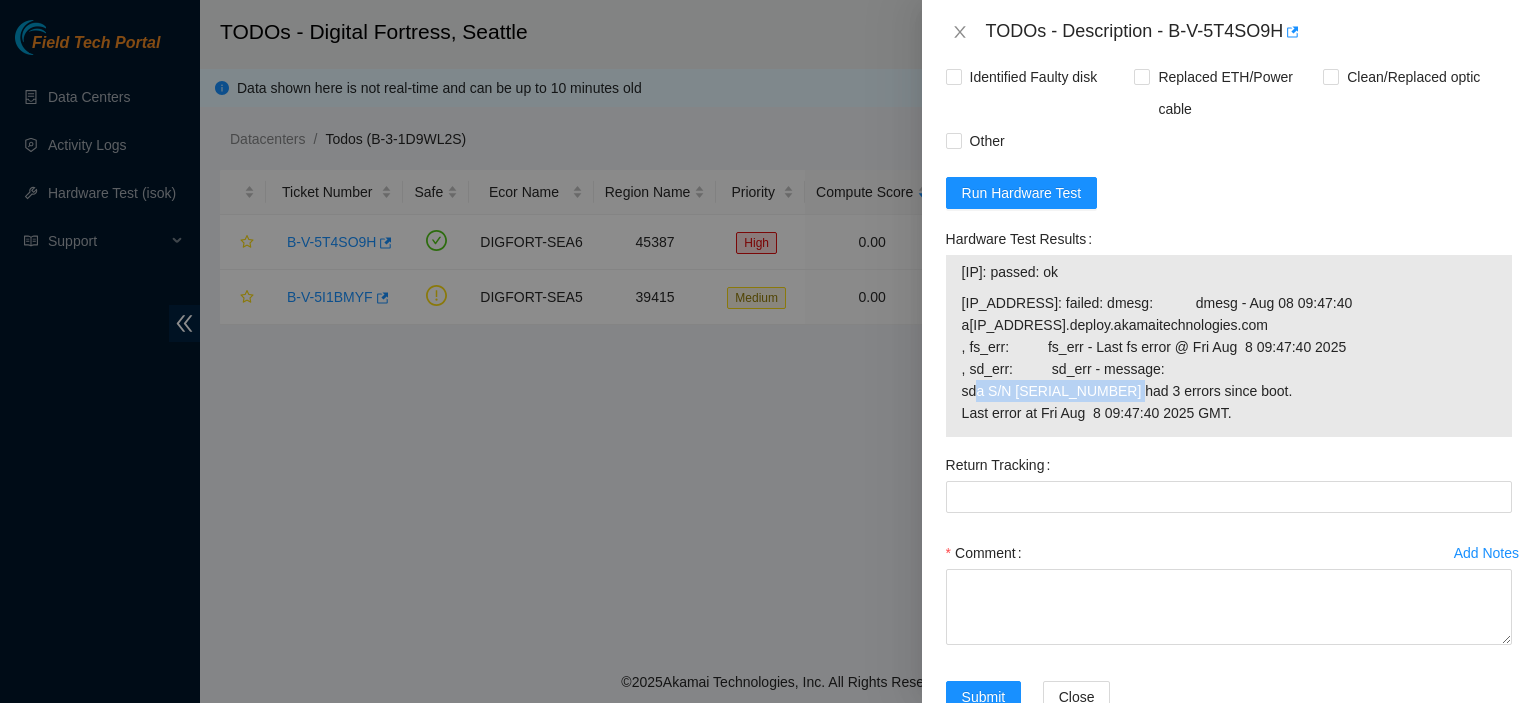 scroll, scrollTop: 881, scrollLeft: 0, axis: vertical 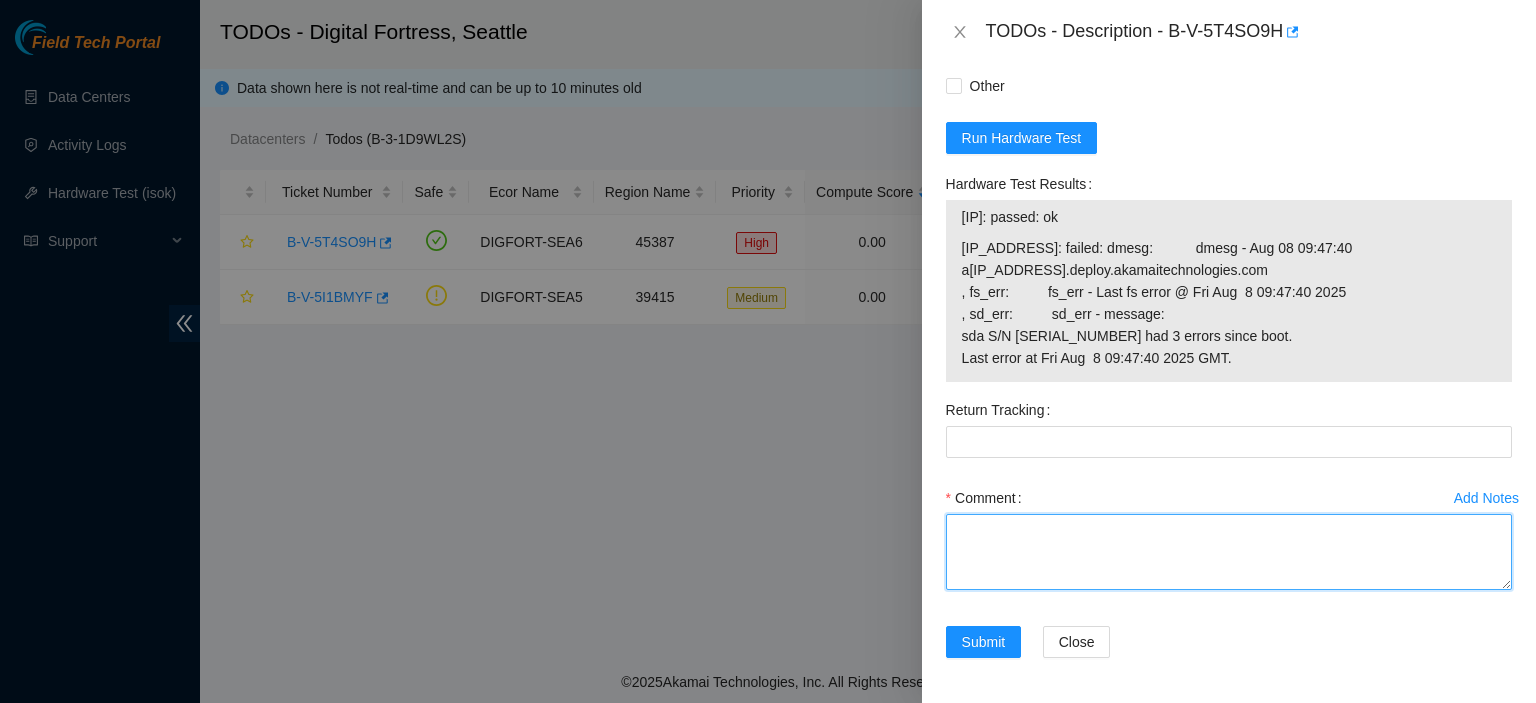 click on "Comment" at bounding box center (1229, 552) 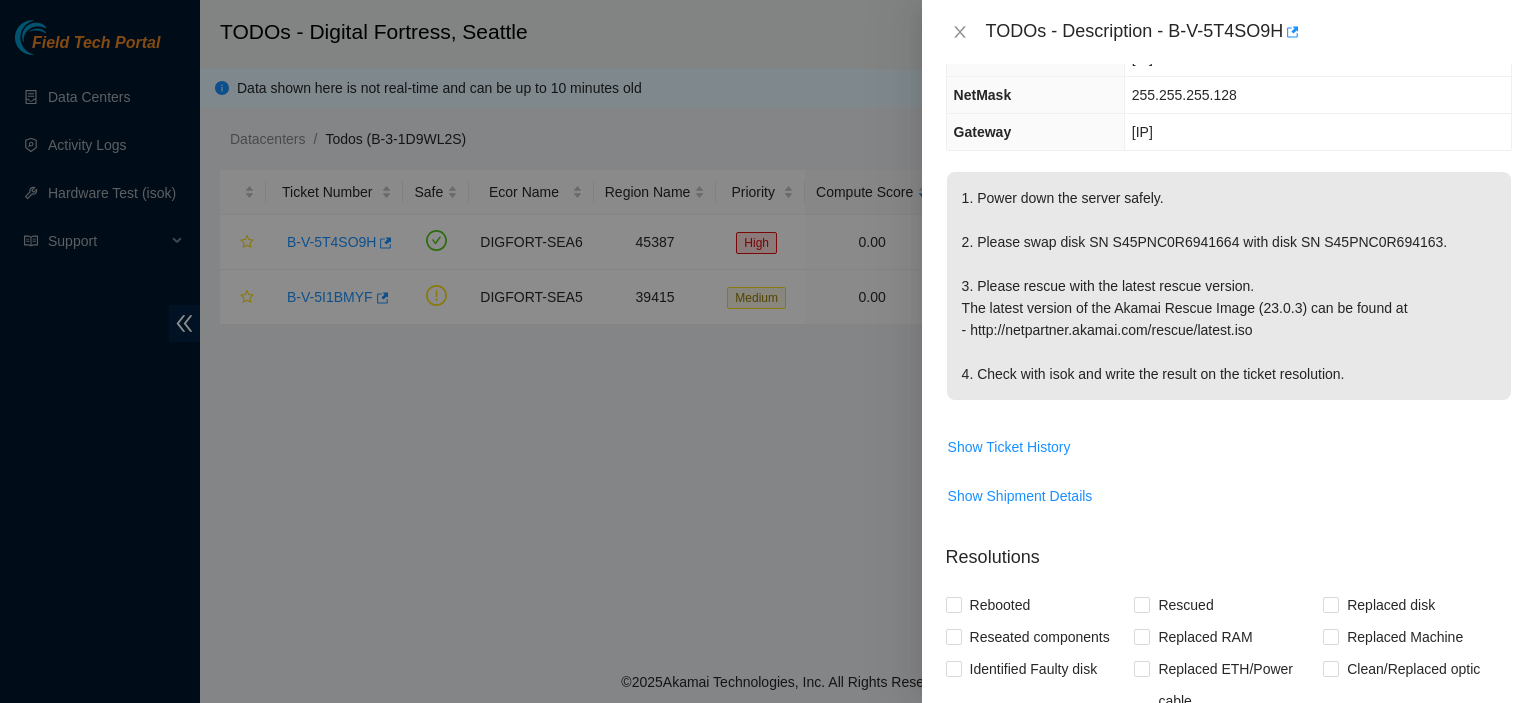 scroll, scrollTop: 198, scrollLeft: 0, axis: vertical 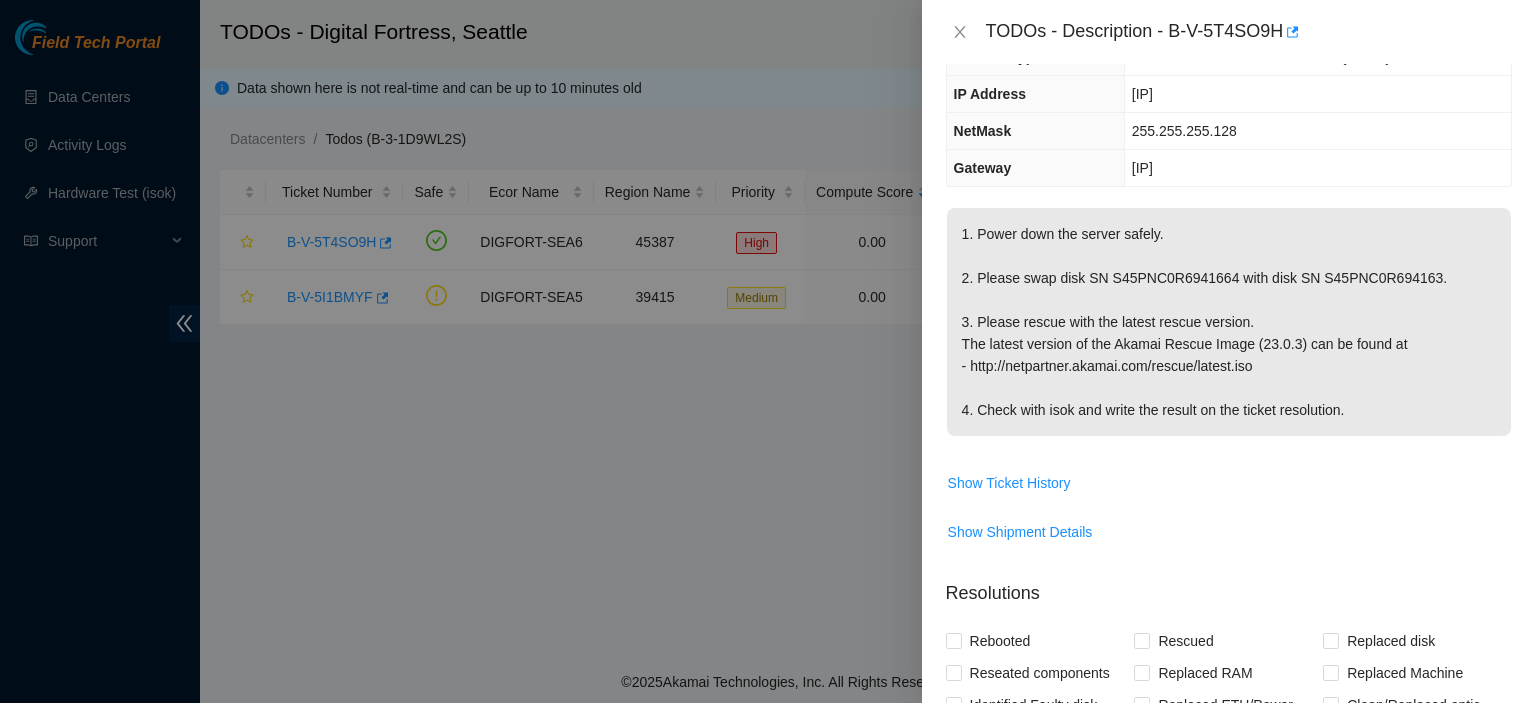 click on "1. Power down the server safely.
2. Please swap  disk SN S45PNC0R6941664 with disk SN S45PNC0R694163.
3. Please rescue with the latest rescue version.
The latest version of the Akamai Rescue Image (23.0.3) can be found at
- http://netpartner.akamai.com/rescue/latest.iso
4. Check with isok and write the result on the ticket resolution." at bounding box center (1229, 322) 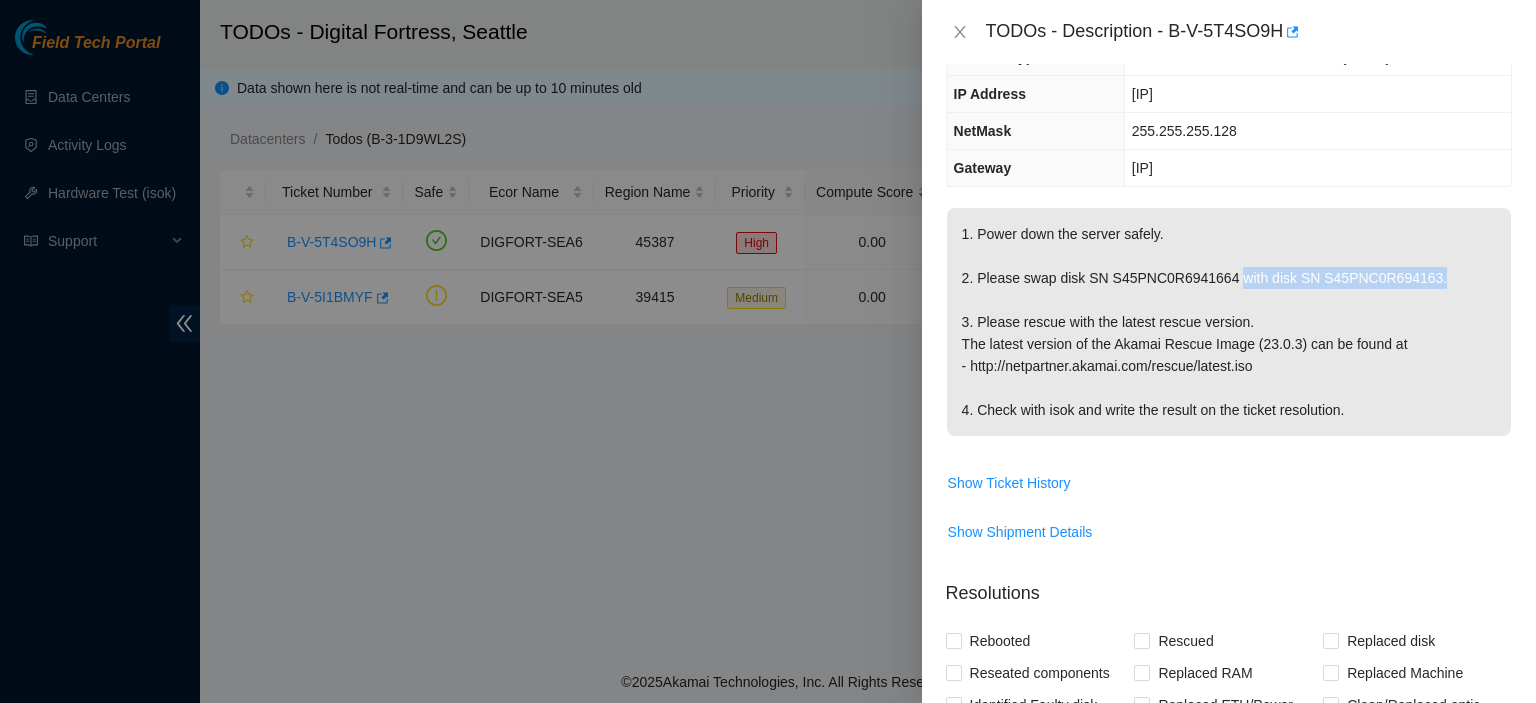 drag, startPoint x: 1226, startPoint y: 283, endPoint x: 1475, endPoint y: 272, distance: 249.24286 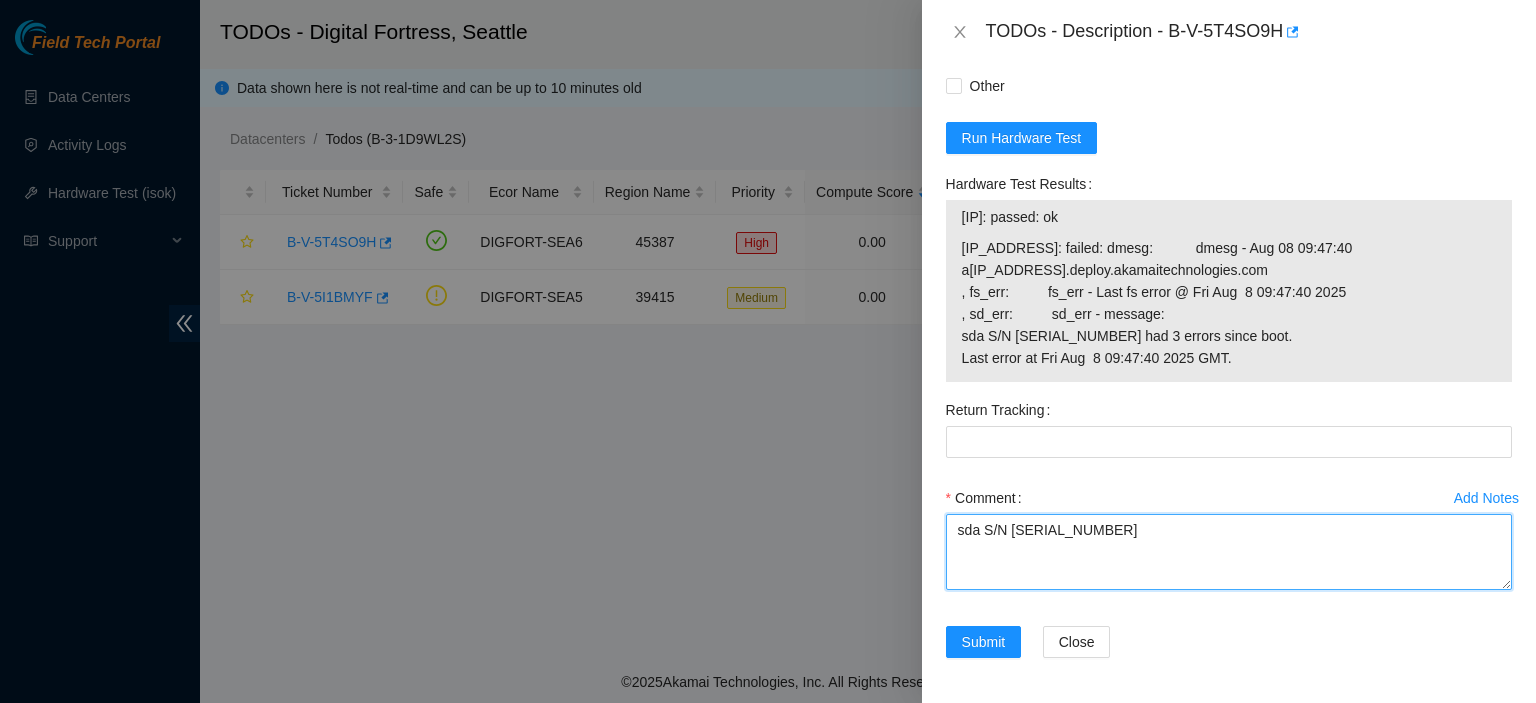 click on "sda S/N [SERIAL_NUMBER]" at bounding box center (1229, 552) 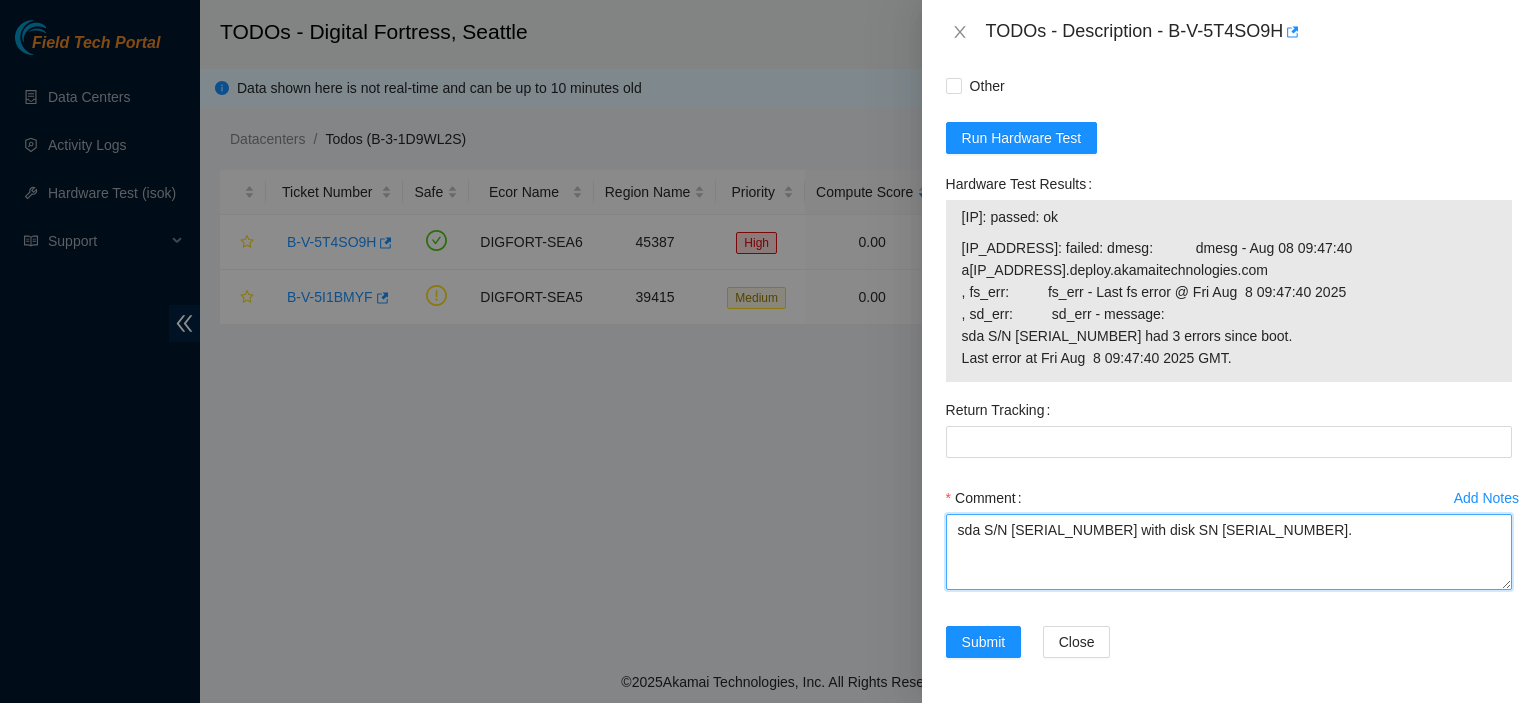 click on "sda S/N [SERIAL_NUMBER] with disk SN [SERIAL_NUMBER]." at bounding box center [1229, 552] 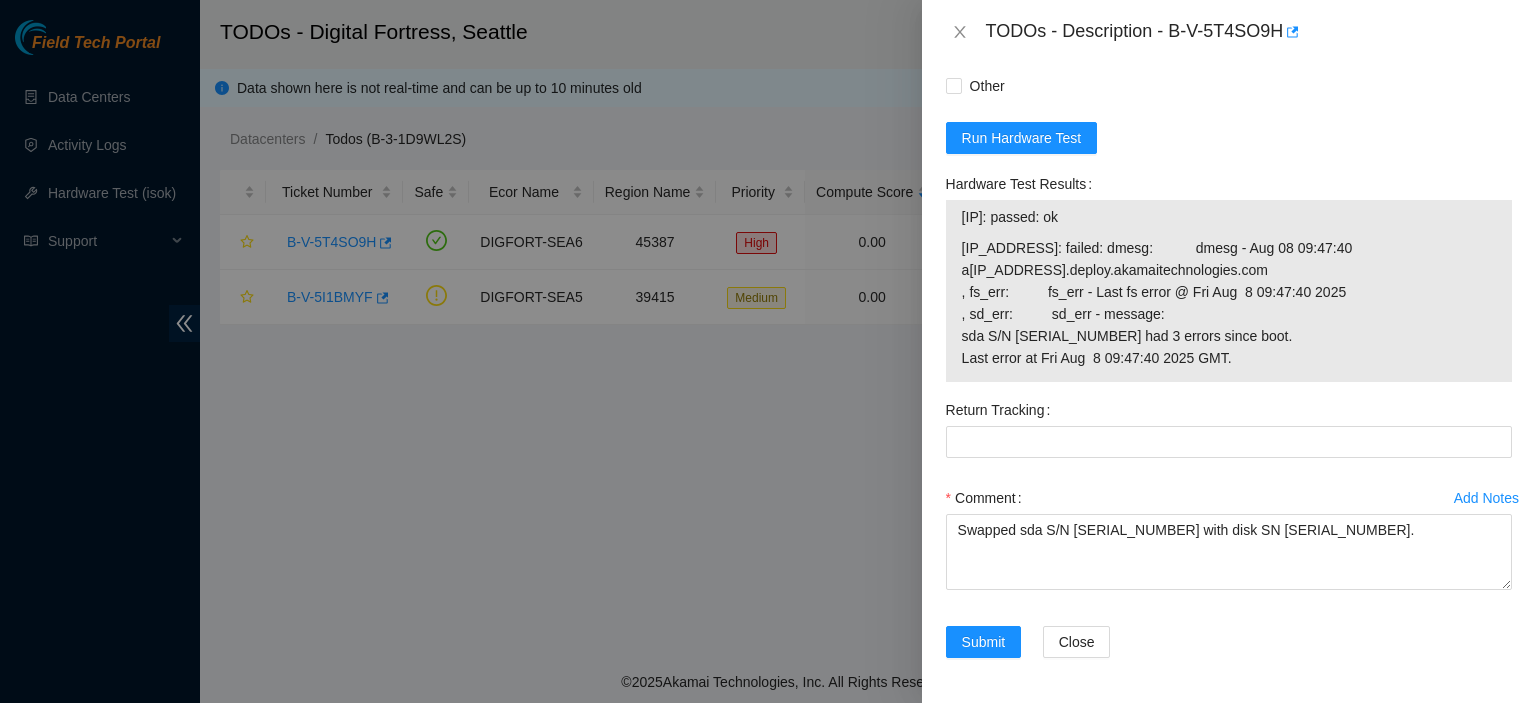 scroll, scrollTop: 322, scrollLeft: 0, axis: vertical 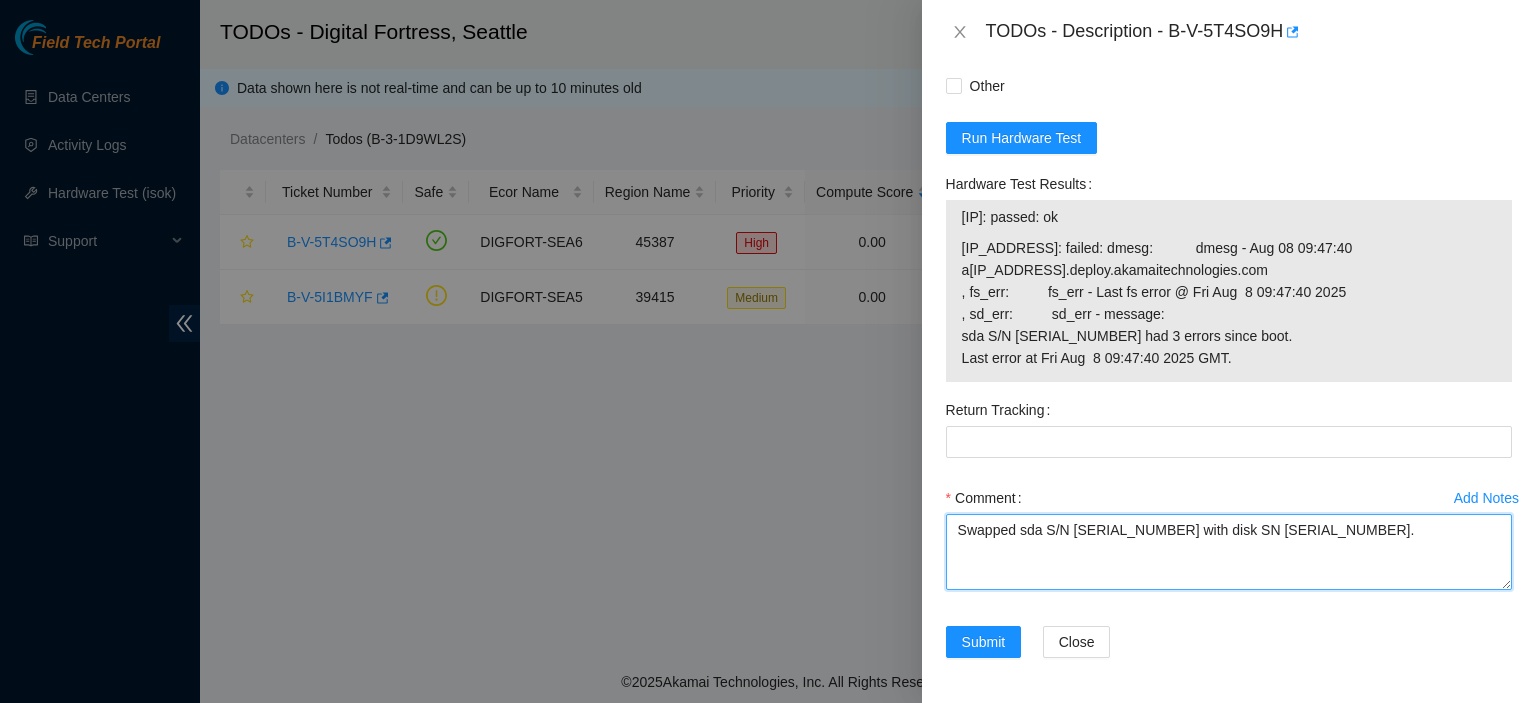 click on "Swapped sda S/N [SERIAL_NUMBER] with disk SN [SERIAL_NUMBER]." at bounding box center (1229, 552) 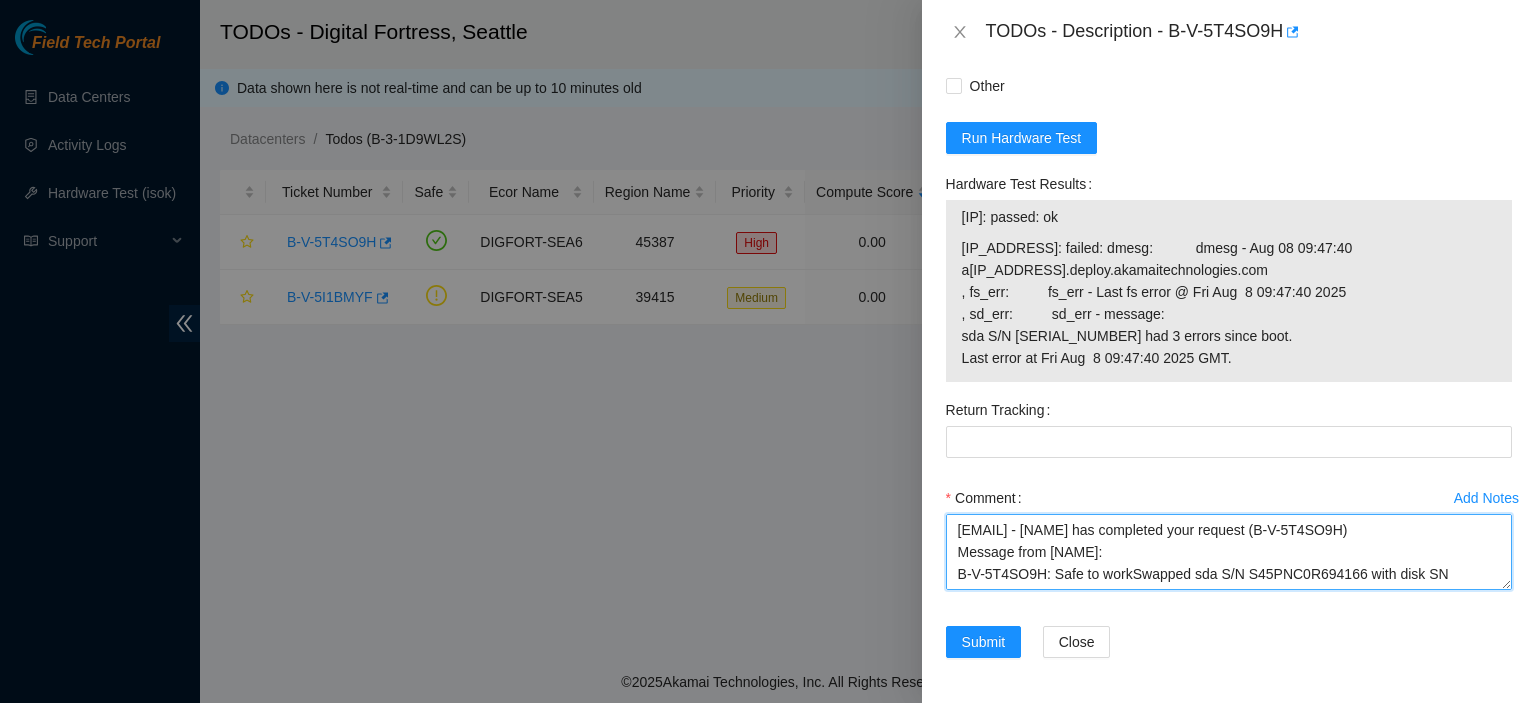 scroll, scrollTop: 38, scrollLeft: 0, axis: vertical 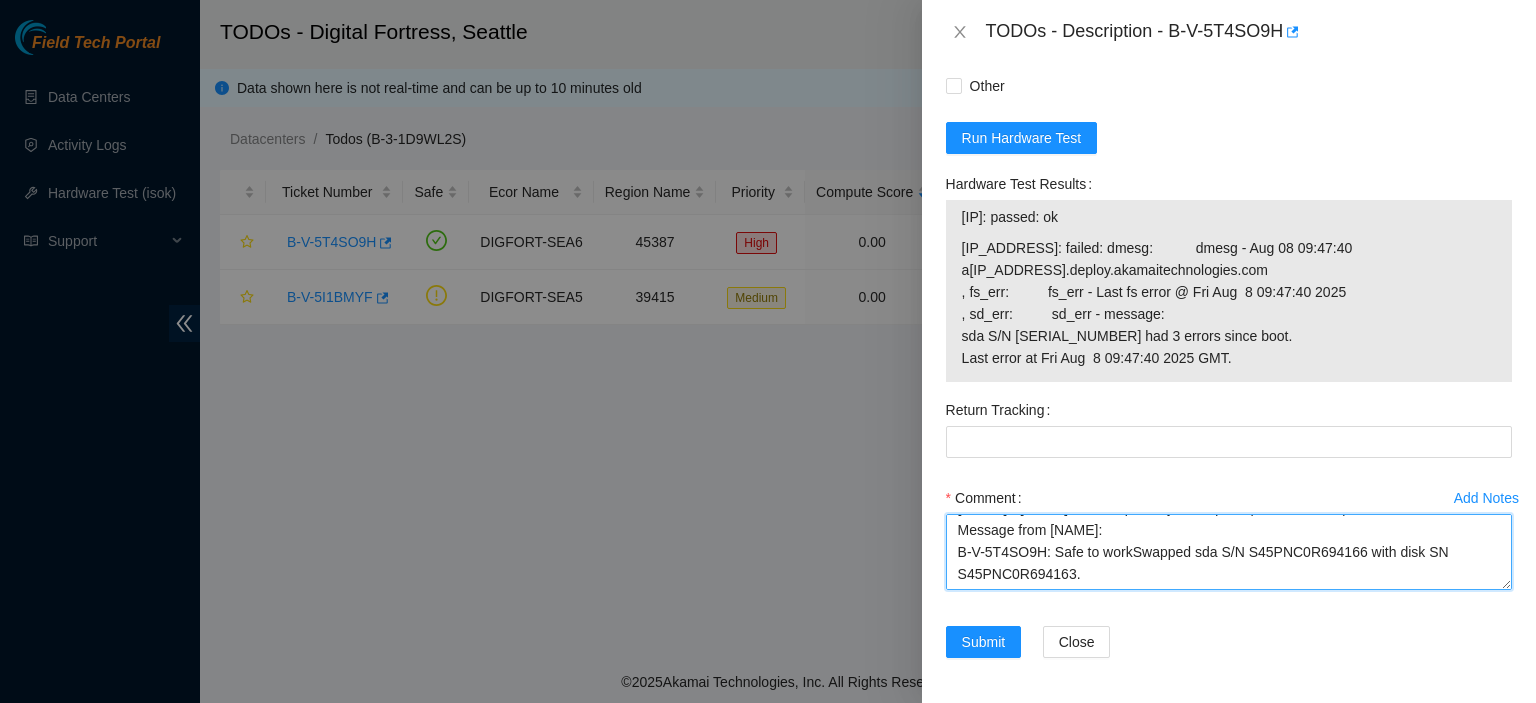 type on "[EMAIL] - [NAME] has completed your request (B-V-5T4SO9H)
Message from [NAME]:
B-V-5T4SO9H: Safe to workSwapped sda S/N S45PNC0R694166 with disk SN S45PNC0R694163." 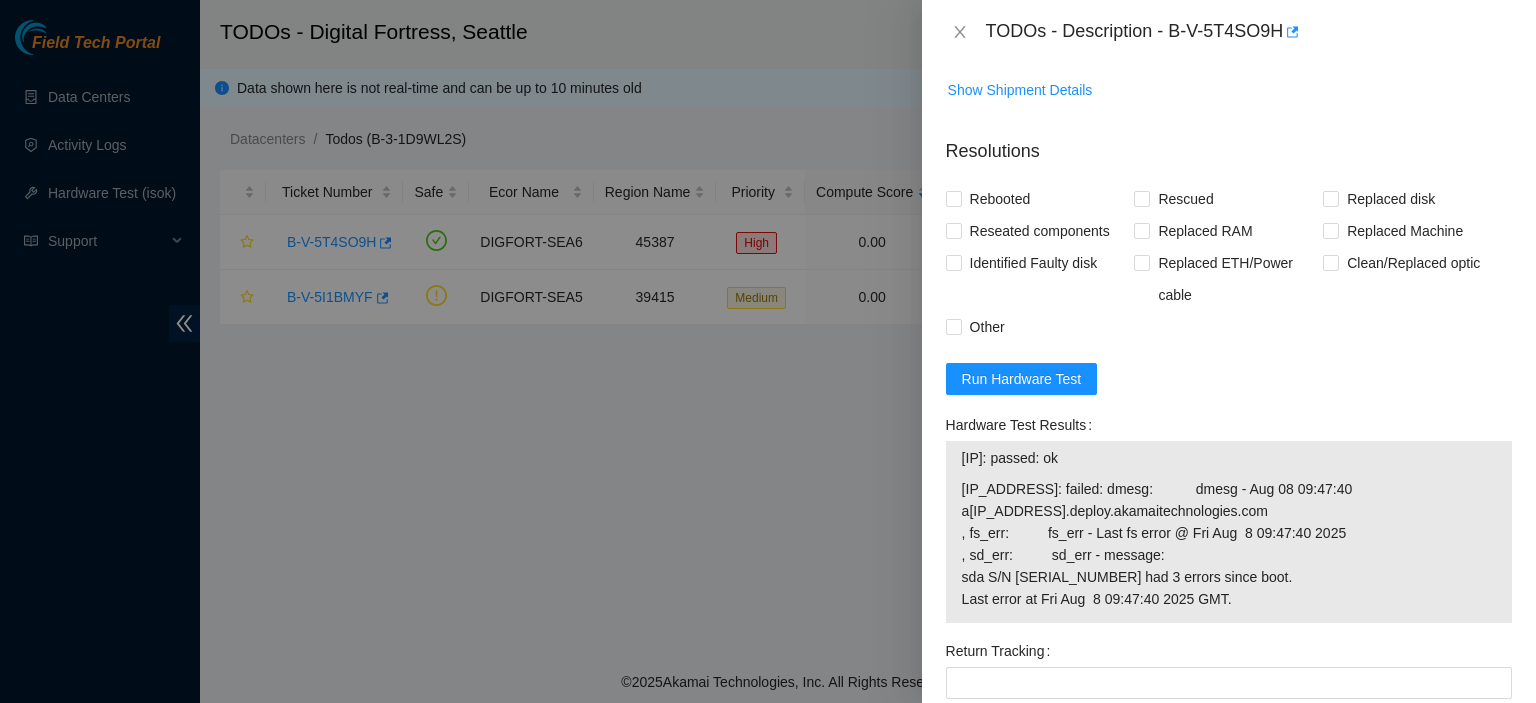 scroll, scrollTop: 636, scrollLeft: 0, axis: vertical 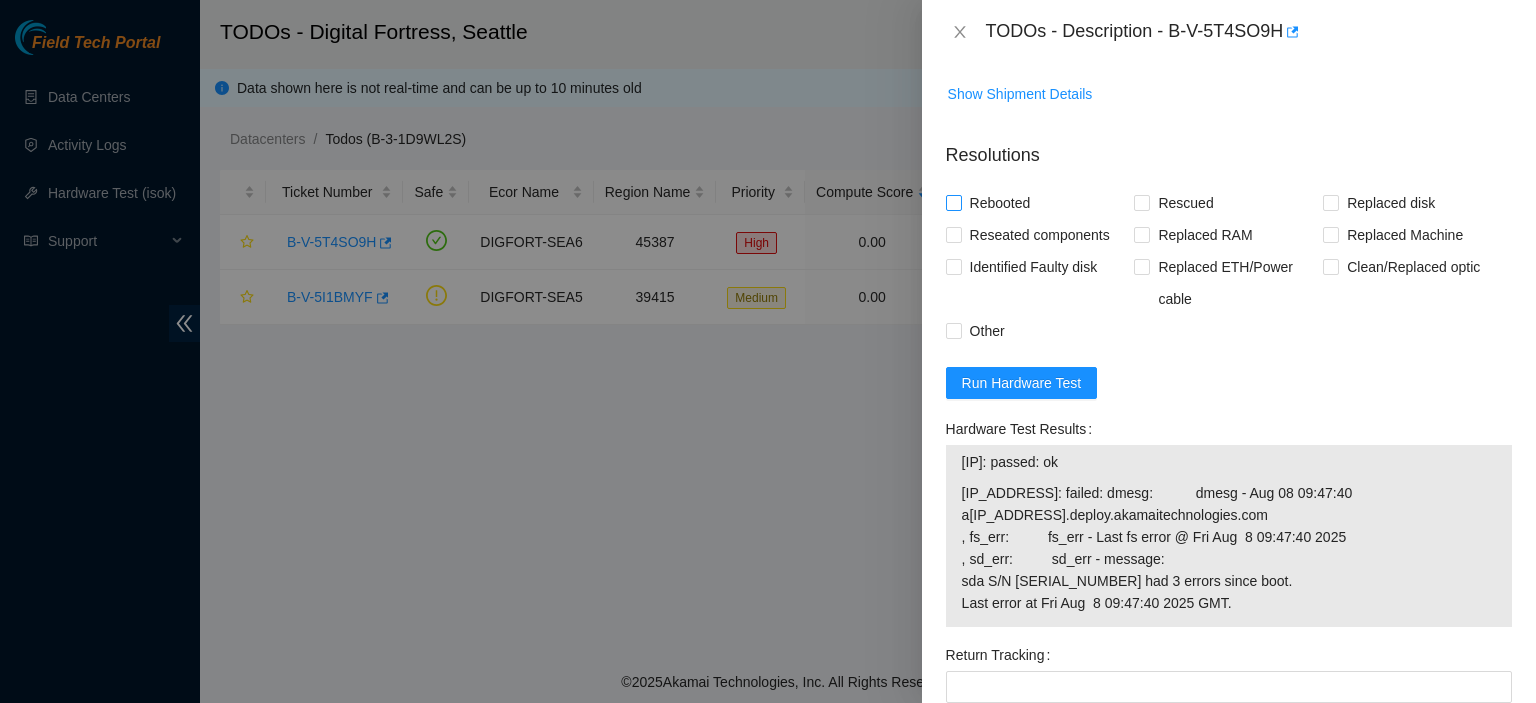 click on "Rebooted" at bounding box center [953, 202] 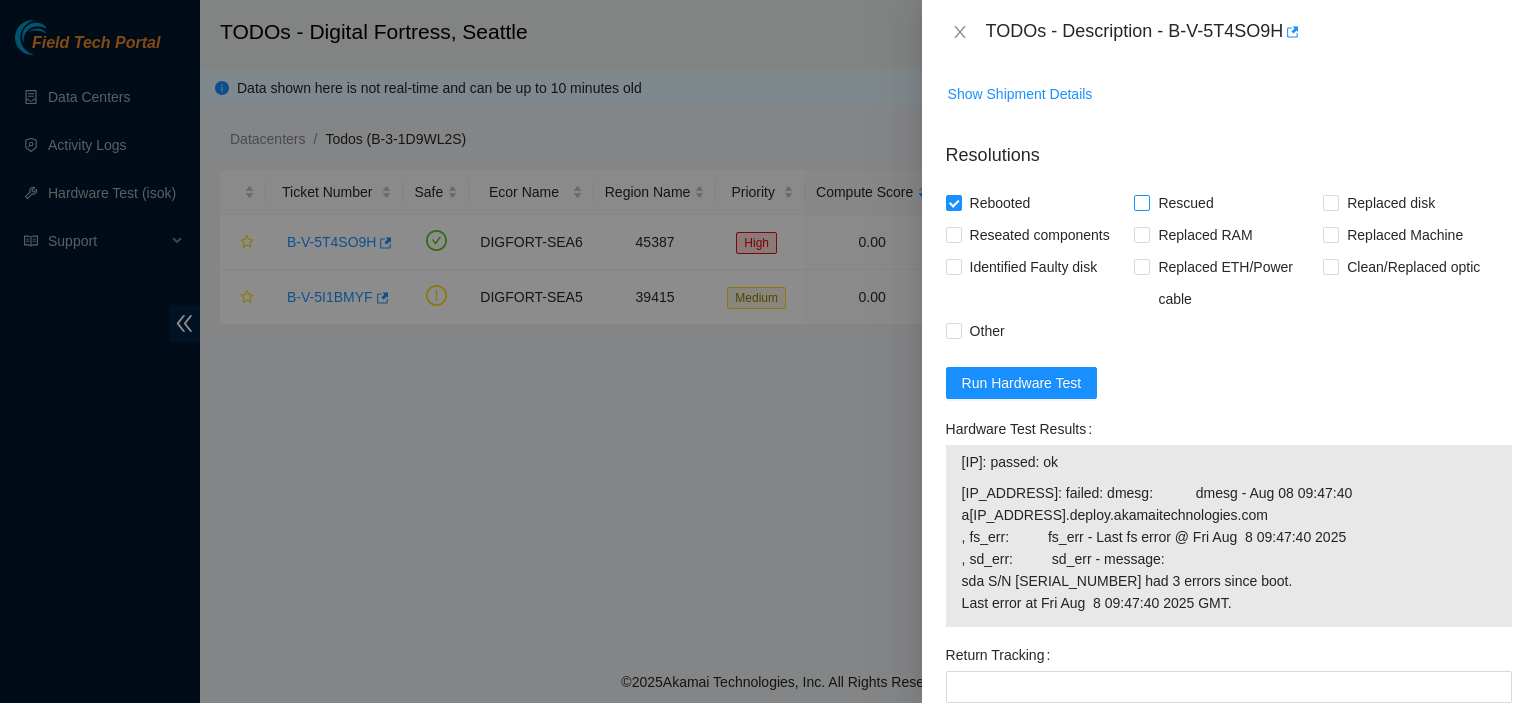 click on "Rescued" at bounding box center (1141, 202) 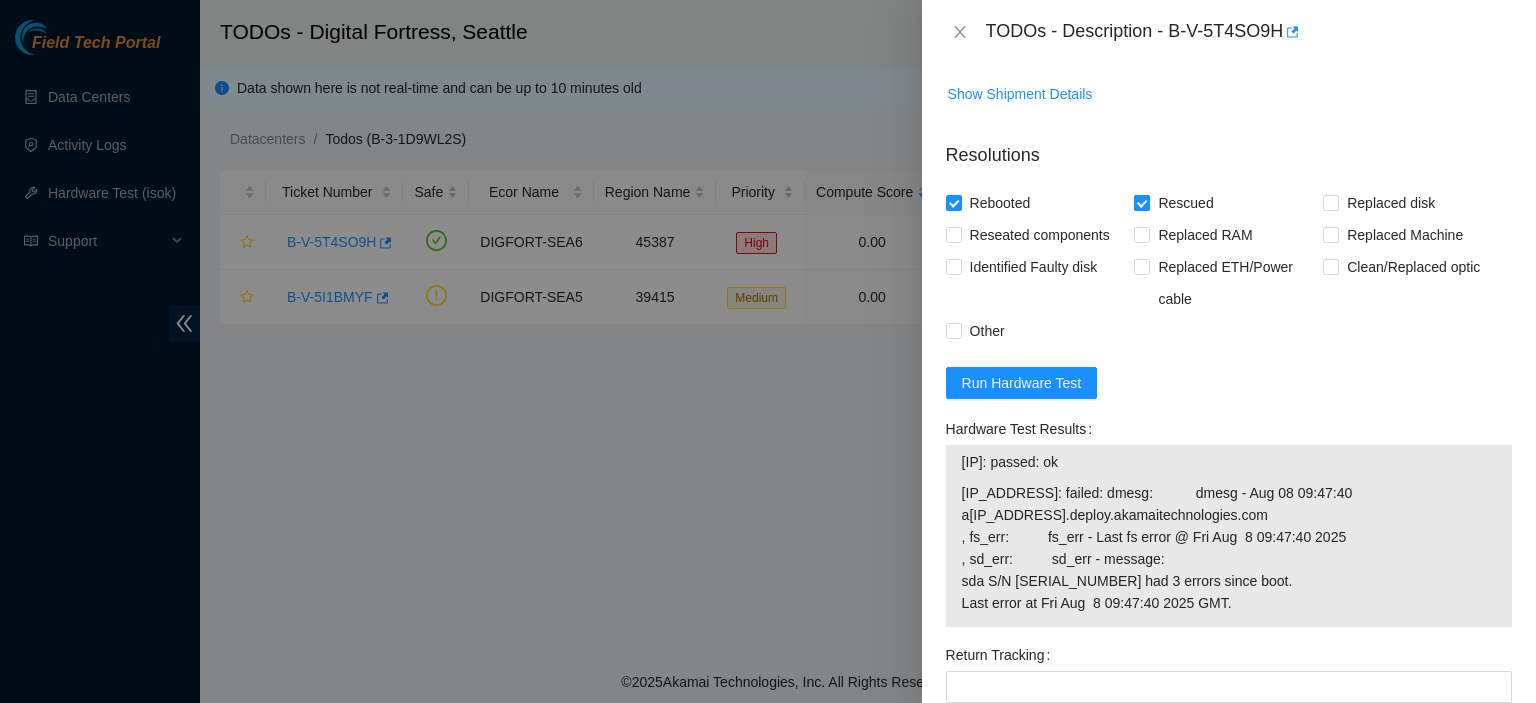 click on "Rescued" at bounding box center (1141, 202) 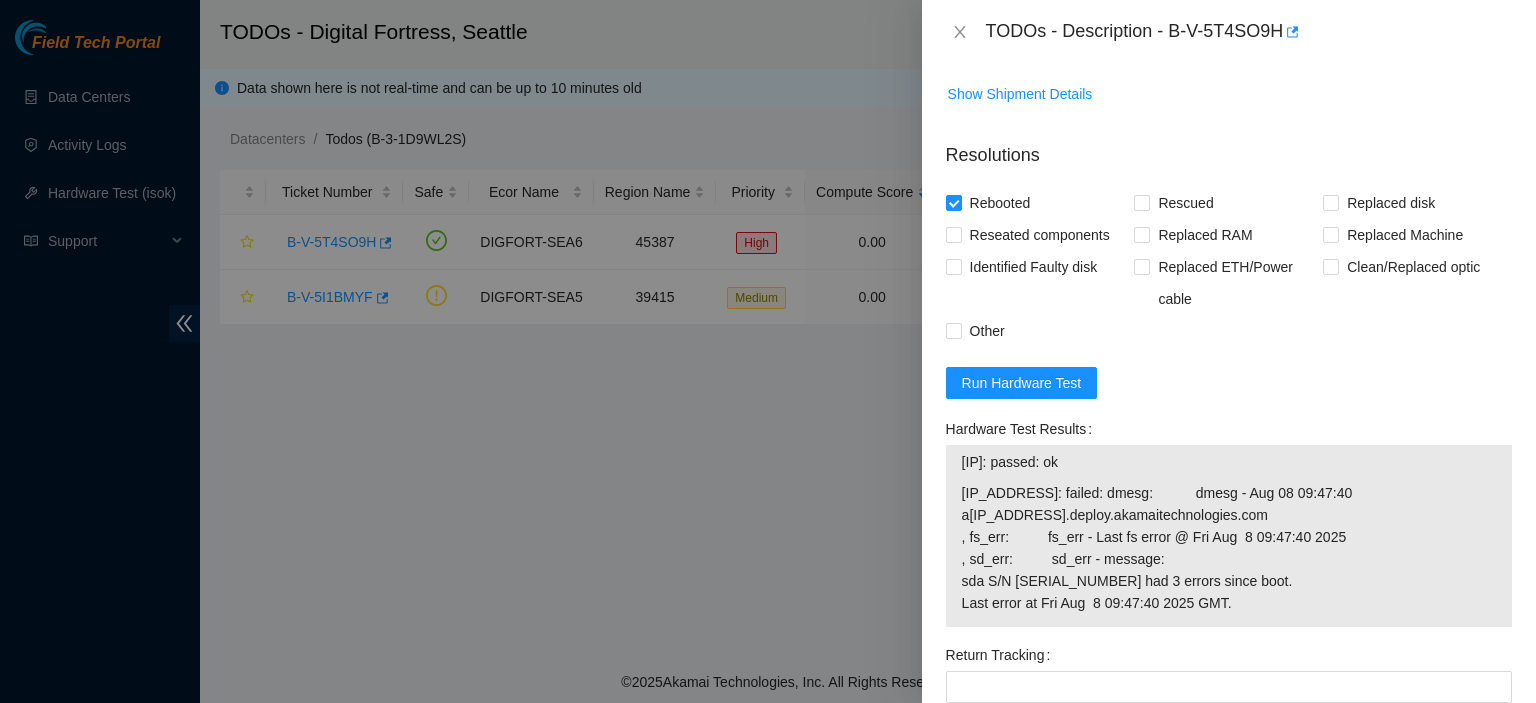 click on "Problem Type Hardware Sub Type Tier 1 - Disk Error Rack Number DF05.D.14 Machine Number 07:01 Serial Number CT-4210929-00084-N1 Product Type Ciara 1x2-X8 GEN-C 64G Server {Rev C} IP Address [IP] NetMask [NETMASK] Gateway [IP] 1. Power down the server safely.
2. Please swap  disk SN S45PNC0R6941664 with disk SN S45PNC0R694163.
3. Please rescue with the latest rescue version.
The latest version of the Akamai Rescue Image (23.0.3) can be found at
- http://netpartner.akamai.com/rescue/latest.iso
4. Check with isok and write the result on the ticket resolution. Show Ticket History Show Shipment Details Resolutions Rebooted Rescued Replaced disk Reseated components Replaced RAM Replaced Machine Identified Faulty disk Replaced ETH/Power cable Clean/Replaced optic Other Run Hardware Test Hardware Test Results [IP]: passed: ok Return Tracking Add Notes    Comment Submit Close" at bounding box center [1229, 383] 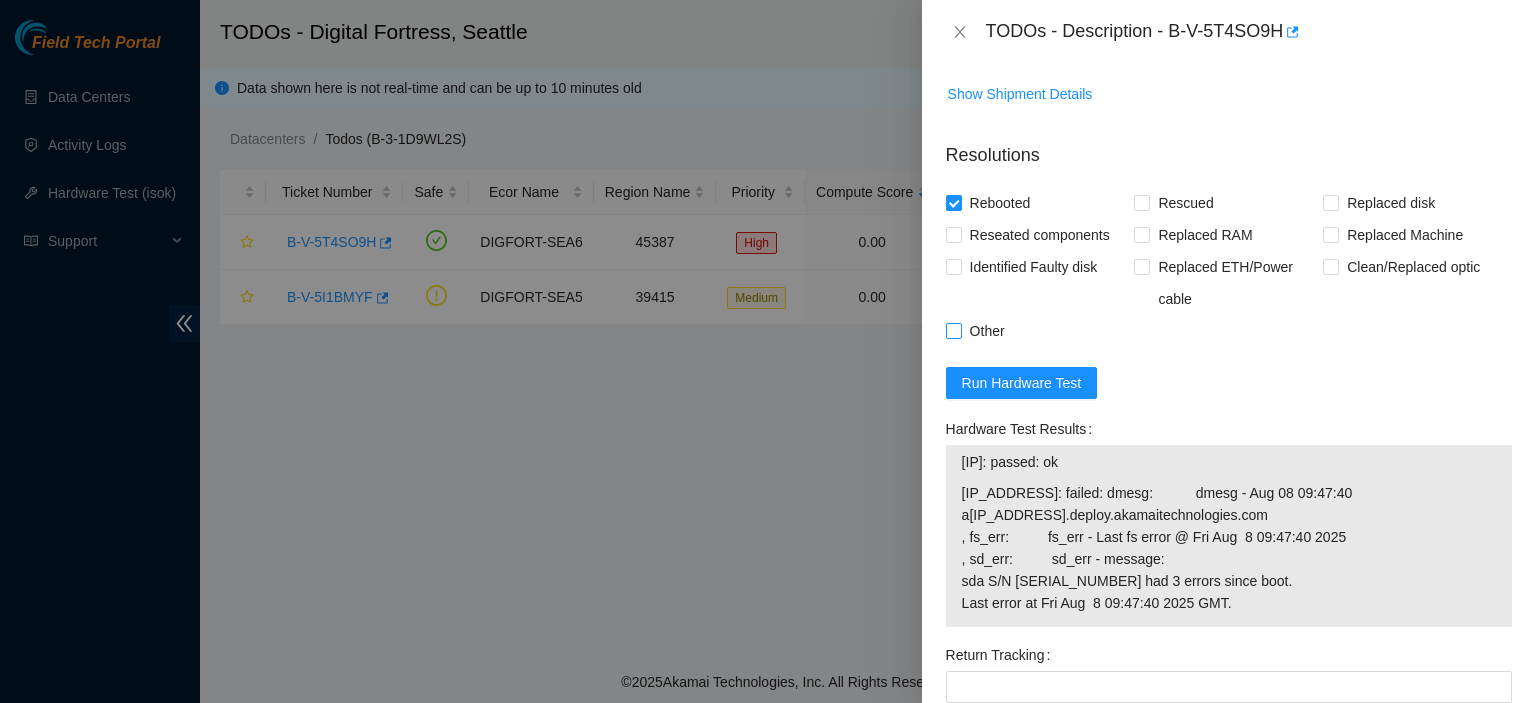 click at bounding box center [954, 331] 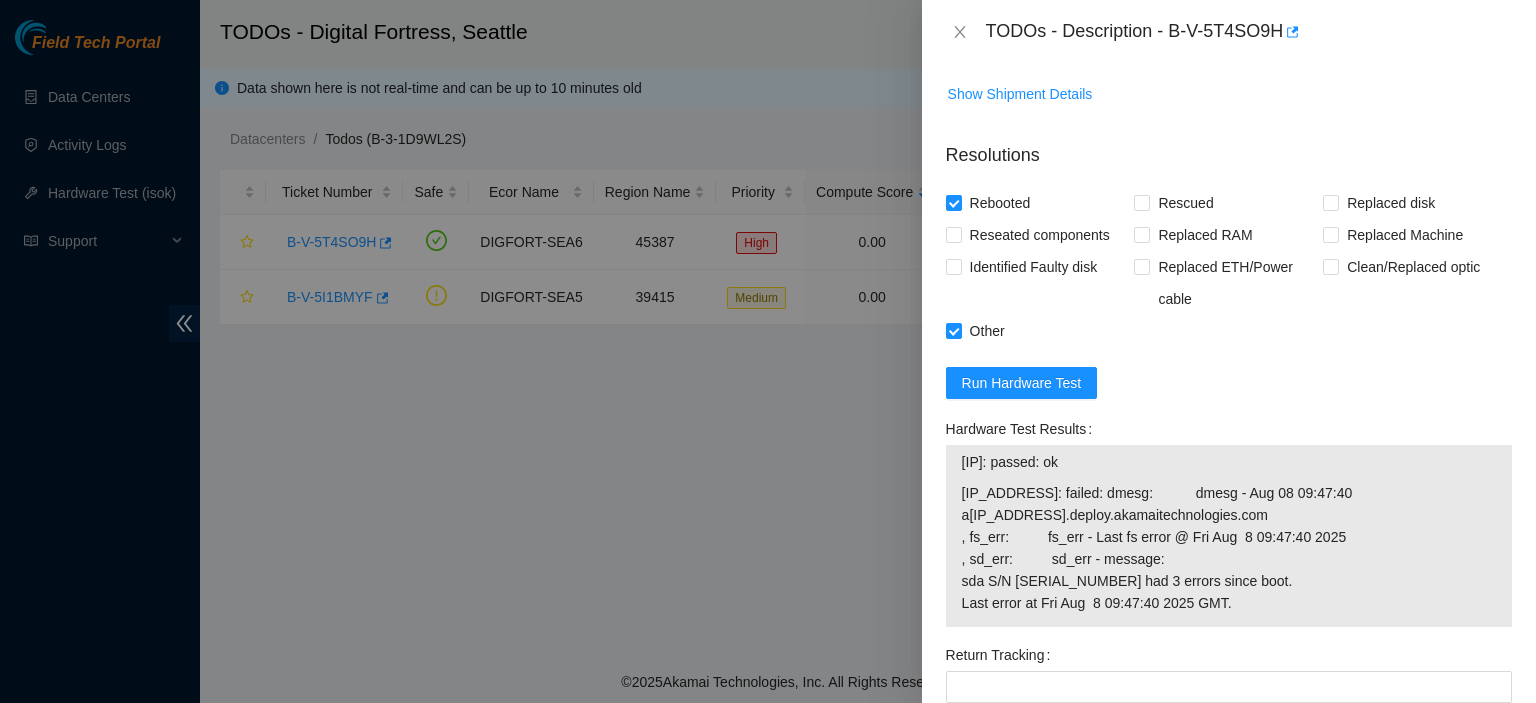scroll, scrollTop: 881, scrollLeft: 0, axis: vertical 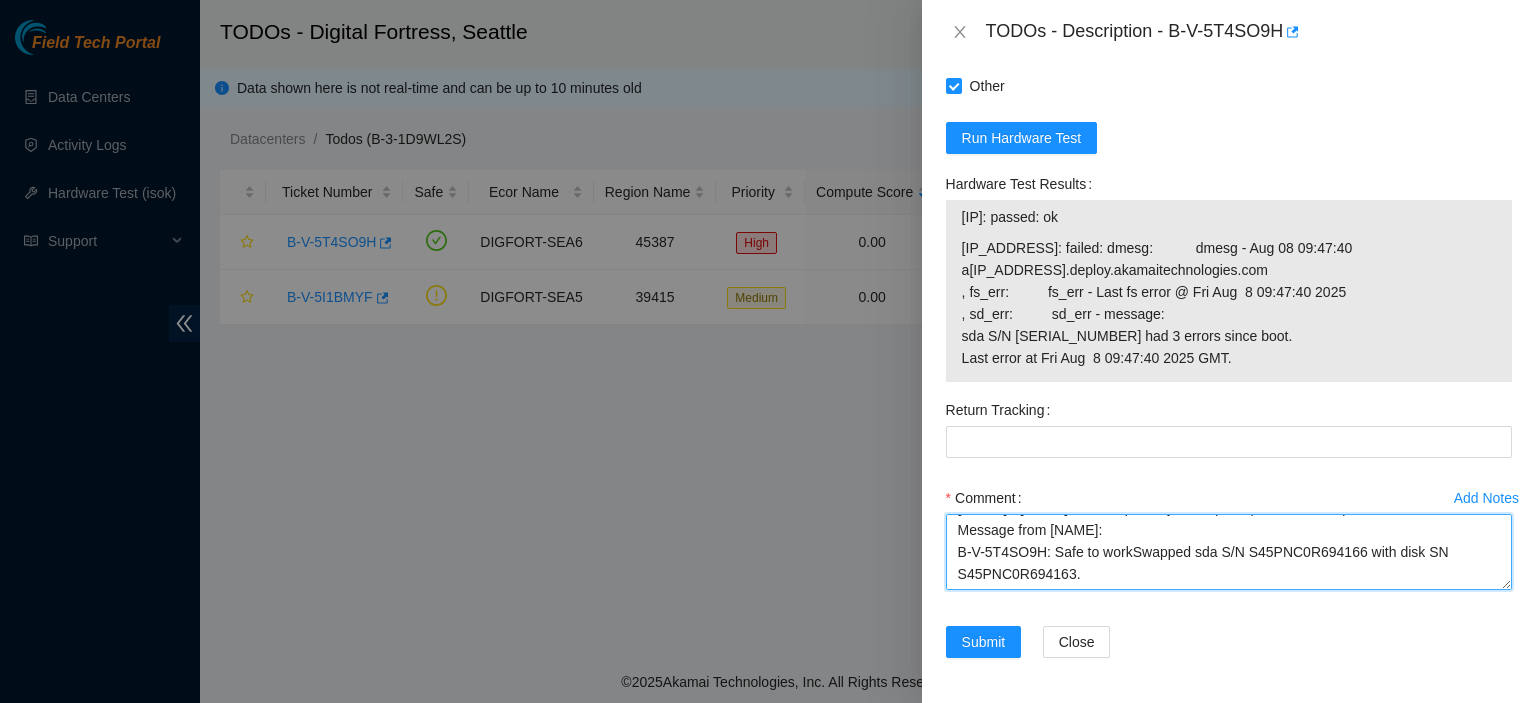 click on "[EMAIL] - [NAME] has completed your request (B-V-5T4SO9H)
Message from [NAME]:
B-V-5T4SO9H: Safe to workSwapped sda S/N S45PNC0R694166 with disk SN S45PNC0R694163." at bounding box center [1229, 552] 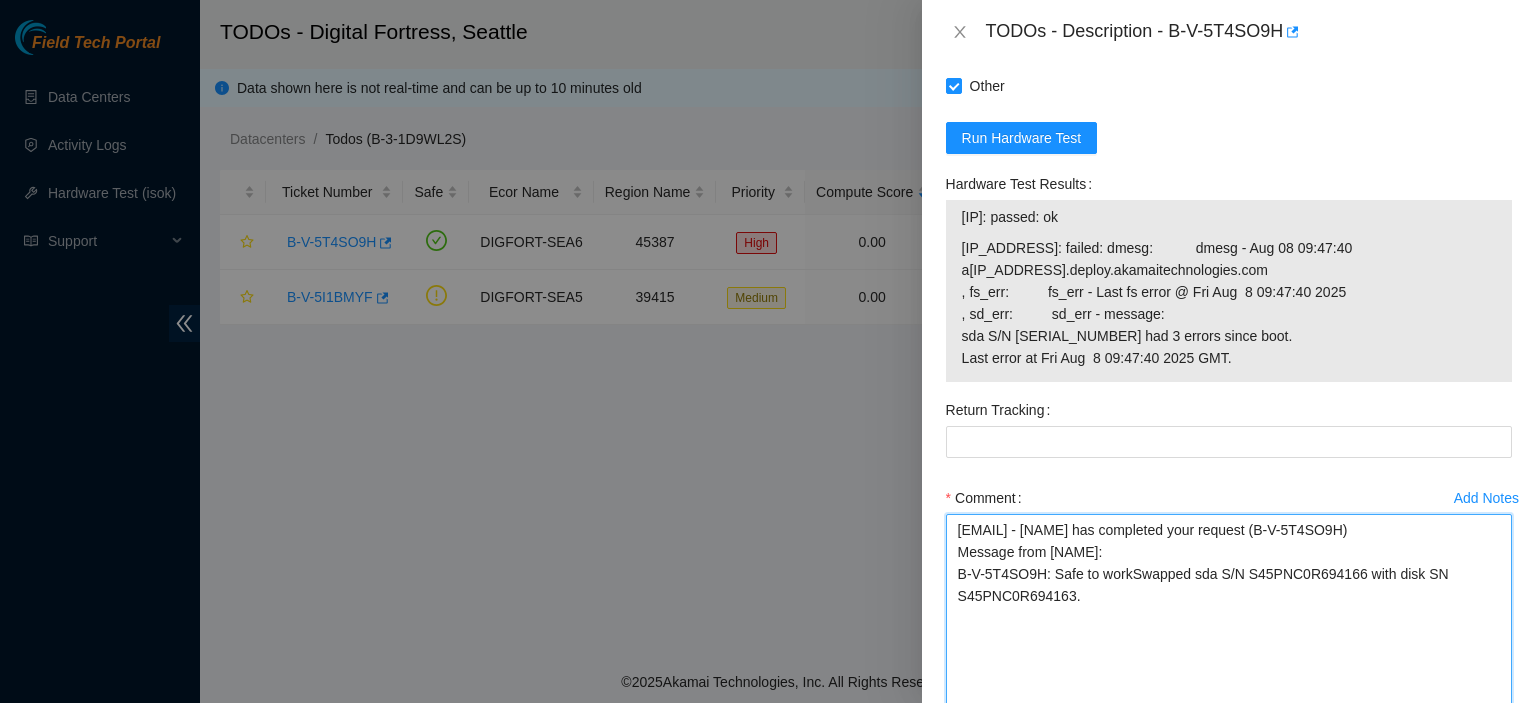 drag, startPoint x: 1487, startPoint y: 585, endPoint x: 1495, endPoint y: 705, distance: 120.26637 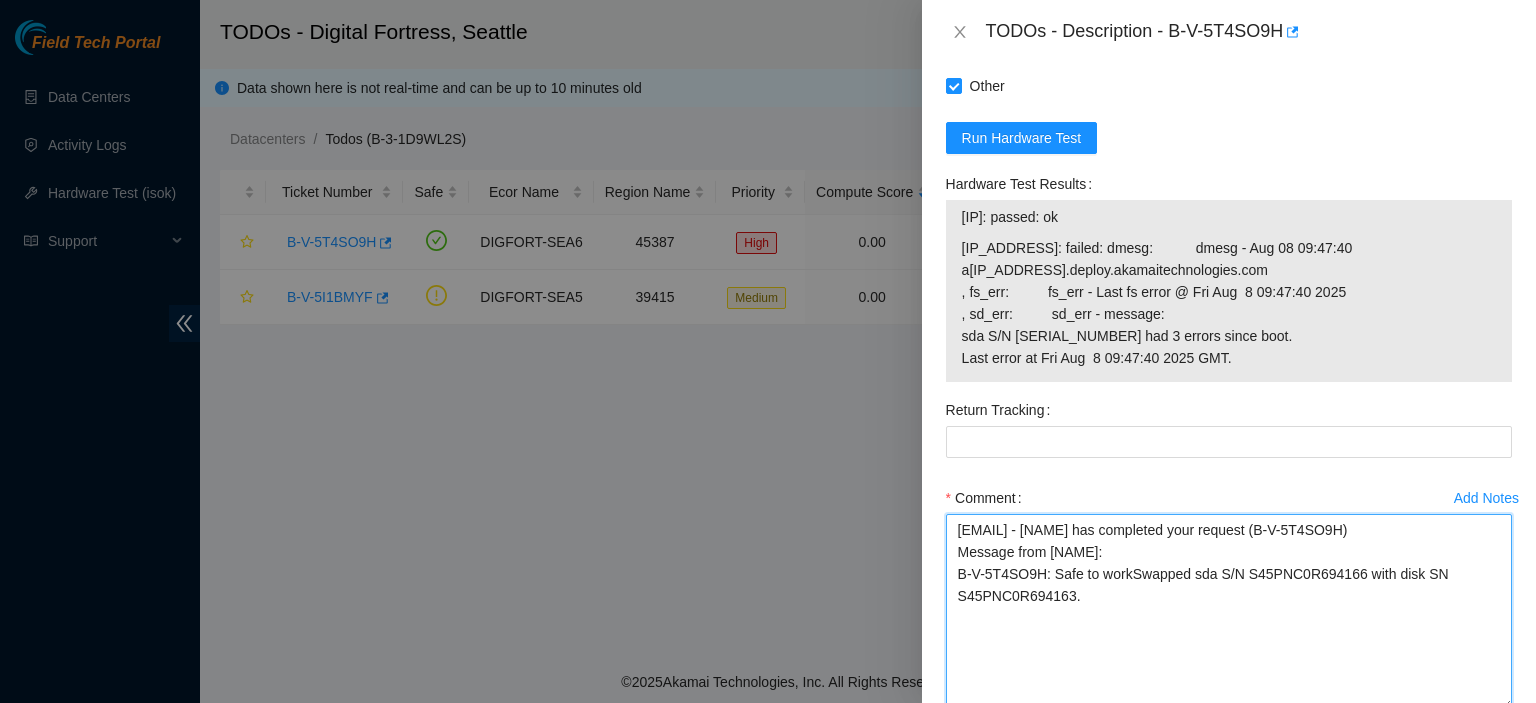 click on "[EMAIL] - [NAME] has completed your request (B-V-5T4SO9H)
Message from [NAME]:
B-V-5T4SO9H: Safe to workSwapped sda S/N S45PNC0R694166 with disk SN S45PNC0R694163." at bounding box center [1229, 612] 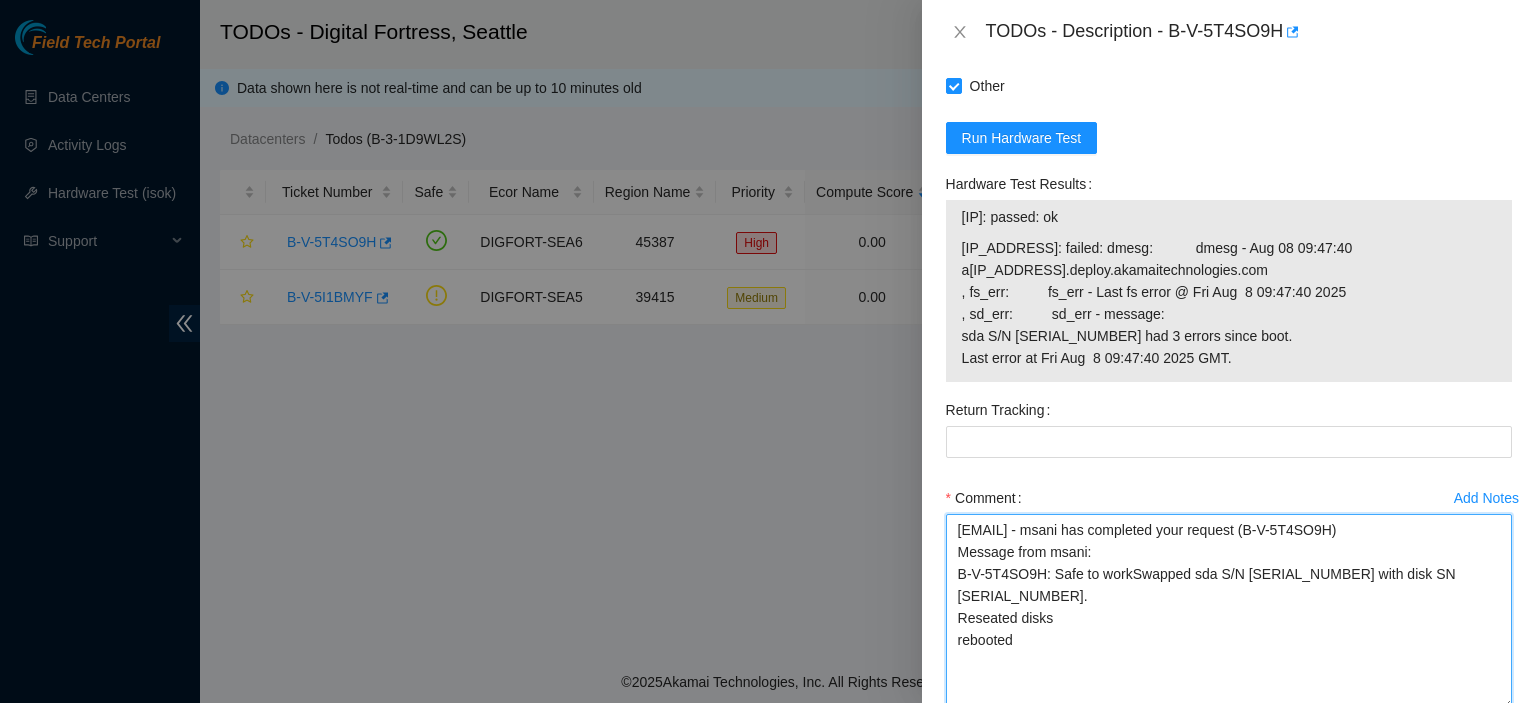 scroll, scrollTop: 5, scrollLeft: 0, axis: vertical 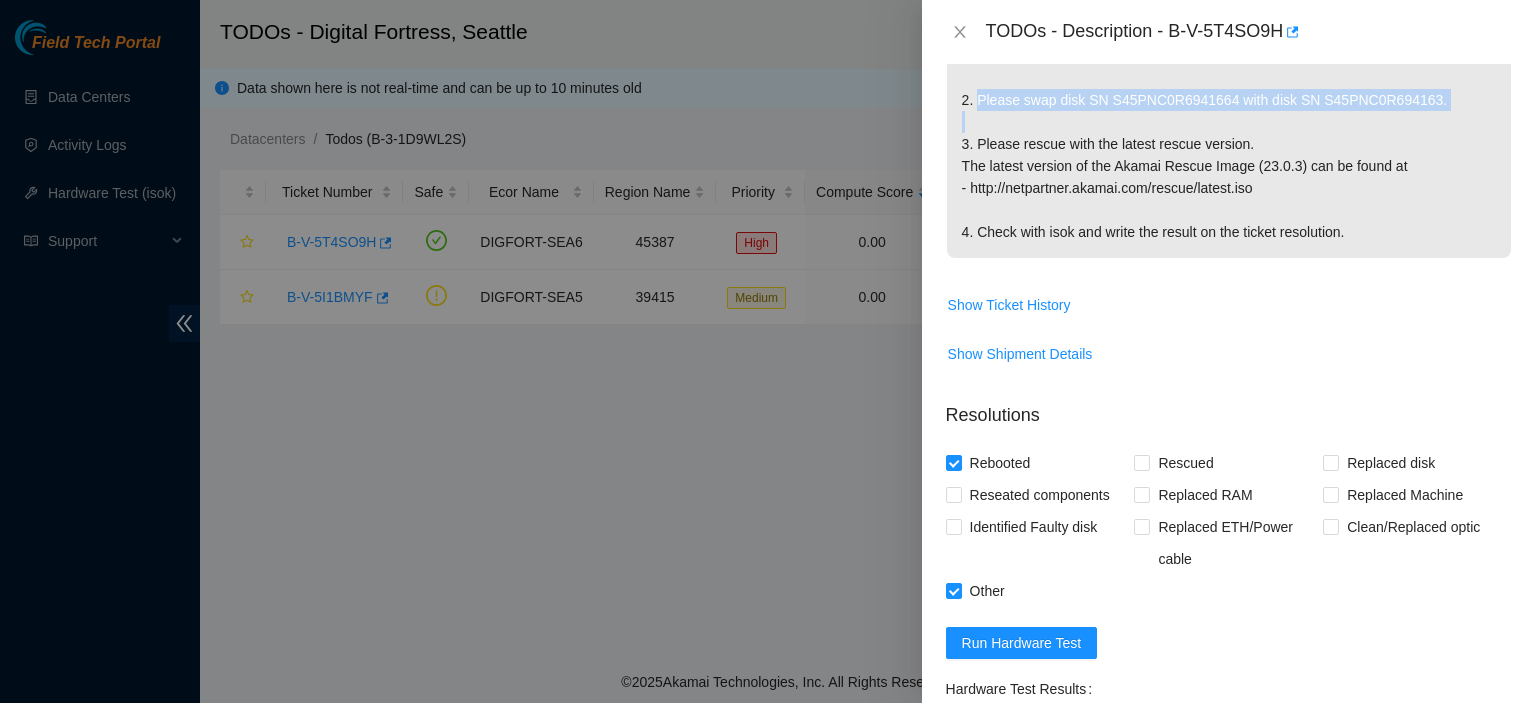 drag, startPoint x: 975, startPoint y: 72, endPoint x: 1457, endPoint y: 115, distance: 483.91425 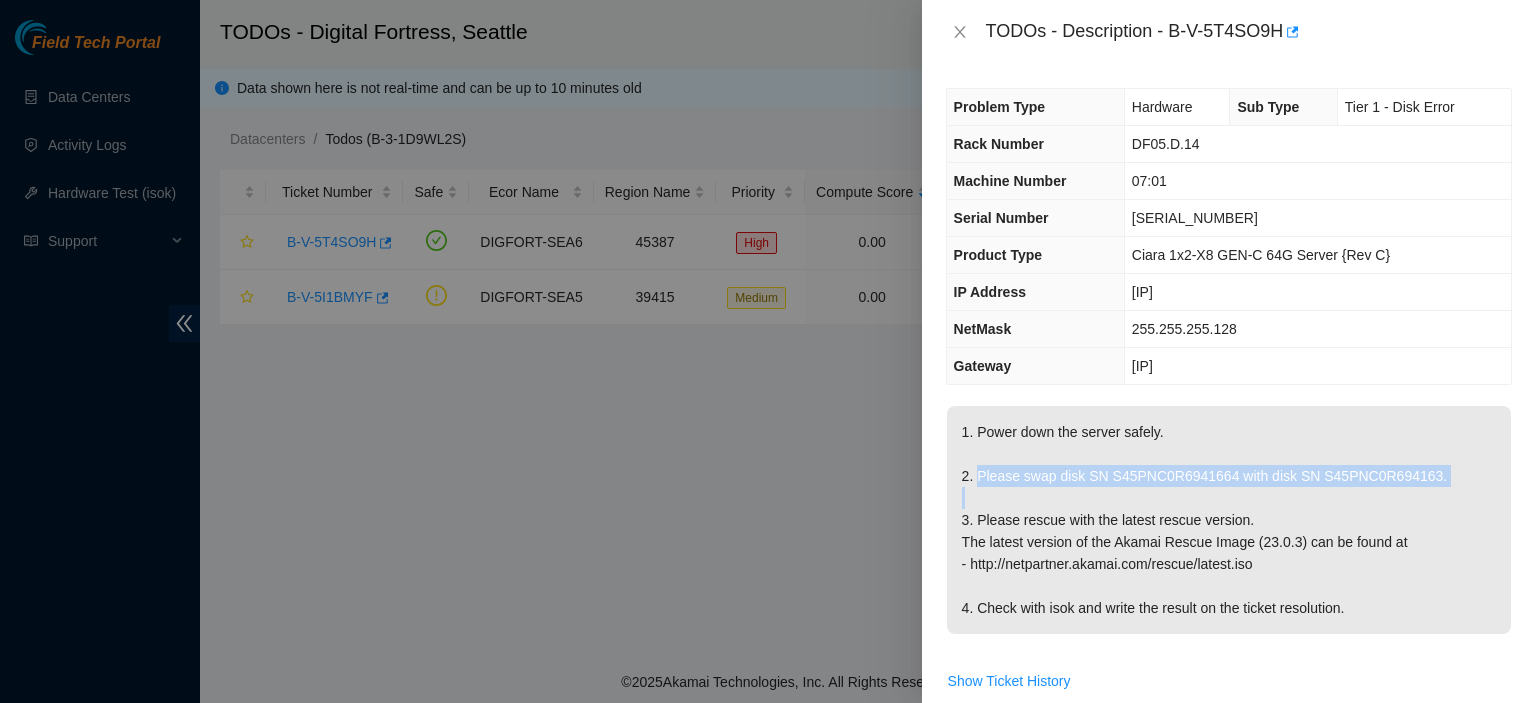 scroll, scrollTop: 1002, scrollLeft: 0, axis: vertical 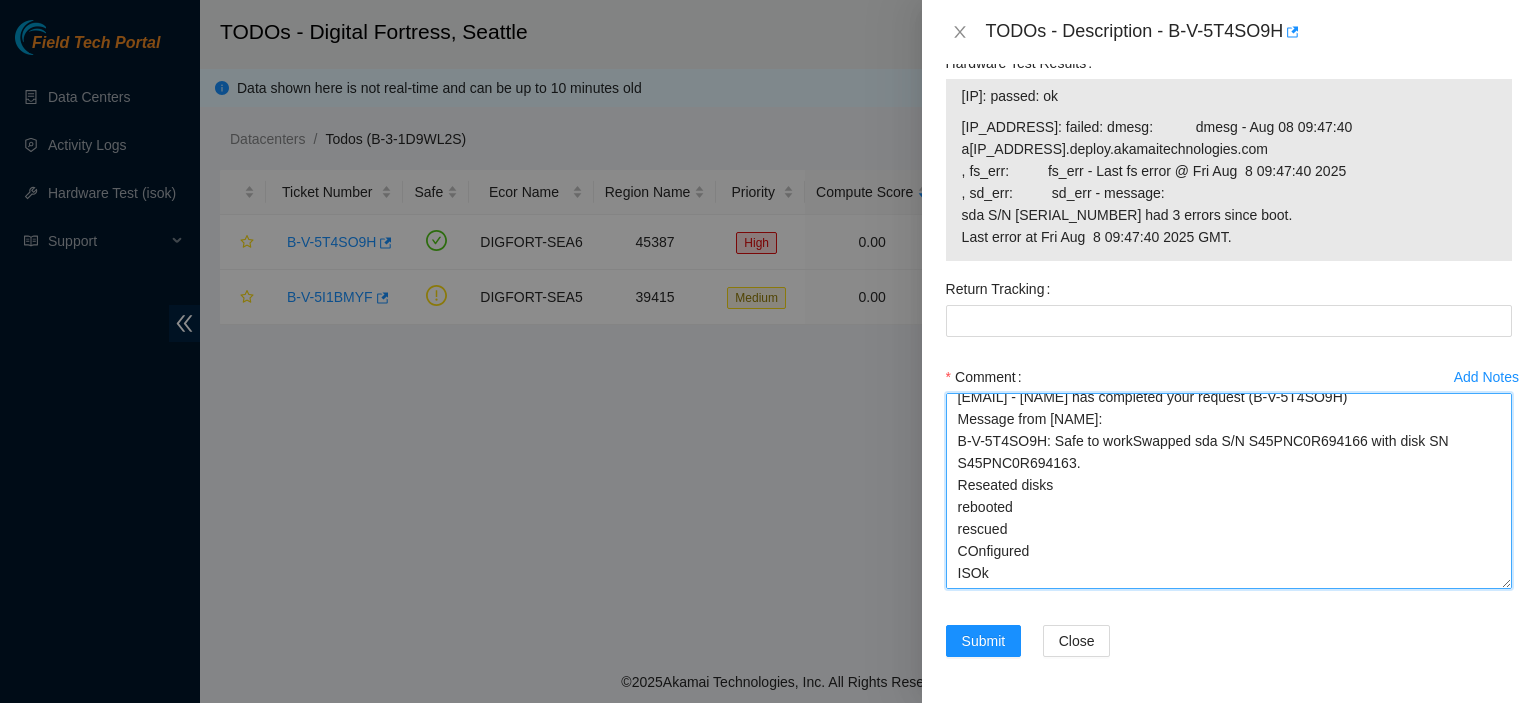 click on "[EMAIL] - [NAME] has completed your request (B-V-5T4SO9H)
Message from [NAME]:
B-V-5T4SO9H: Safe to workSwapped sda S/N S45PNC0R694166 with disk SN S45PNC0R694163.
Reseated disks
rebooted
rescued
COnfigured
ISOk" at bounding box center [1229, 491] 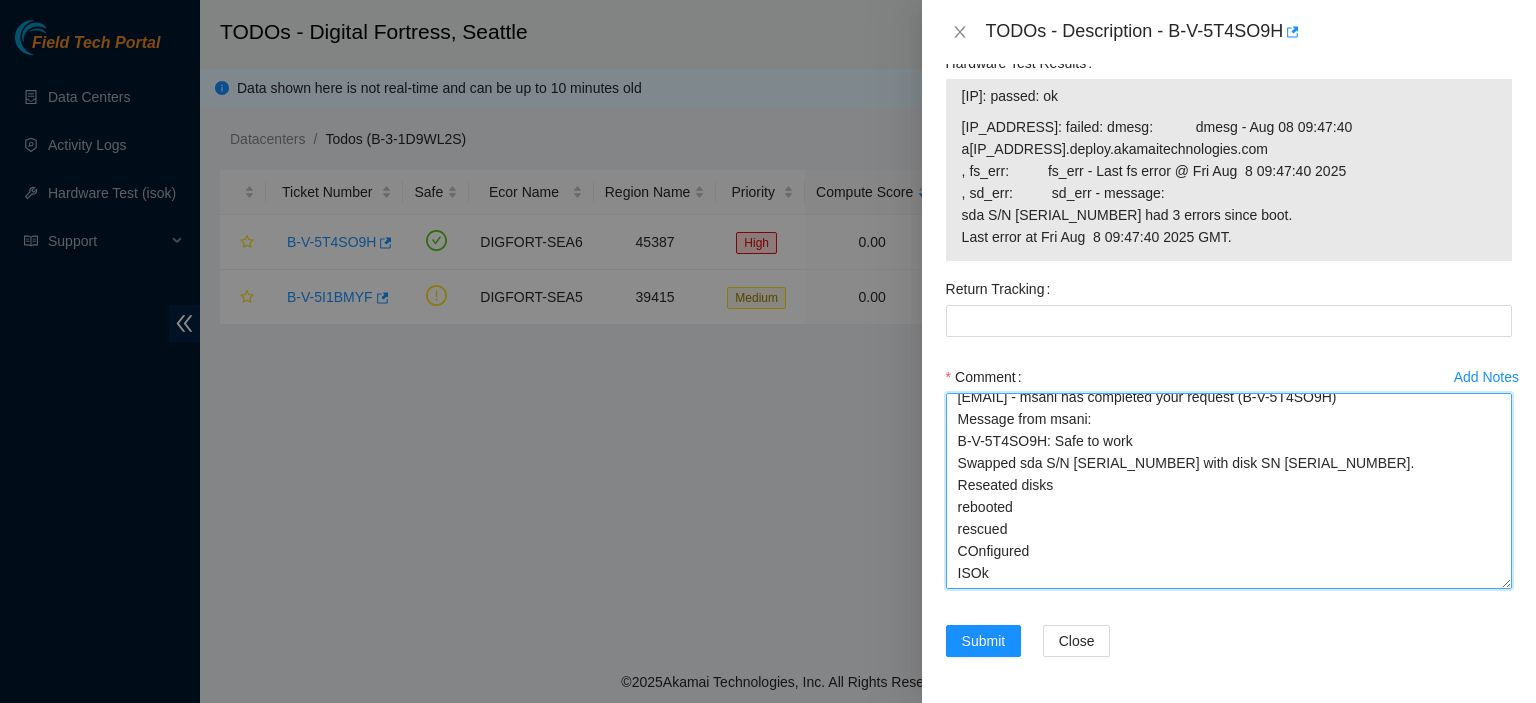 paste on "Please swap disk SN [SERIAL_NUMBER] with disk SN [SERIAL_NUMBER]." 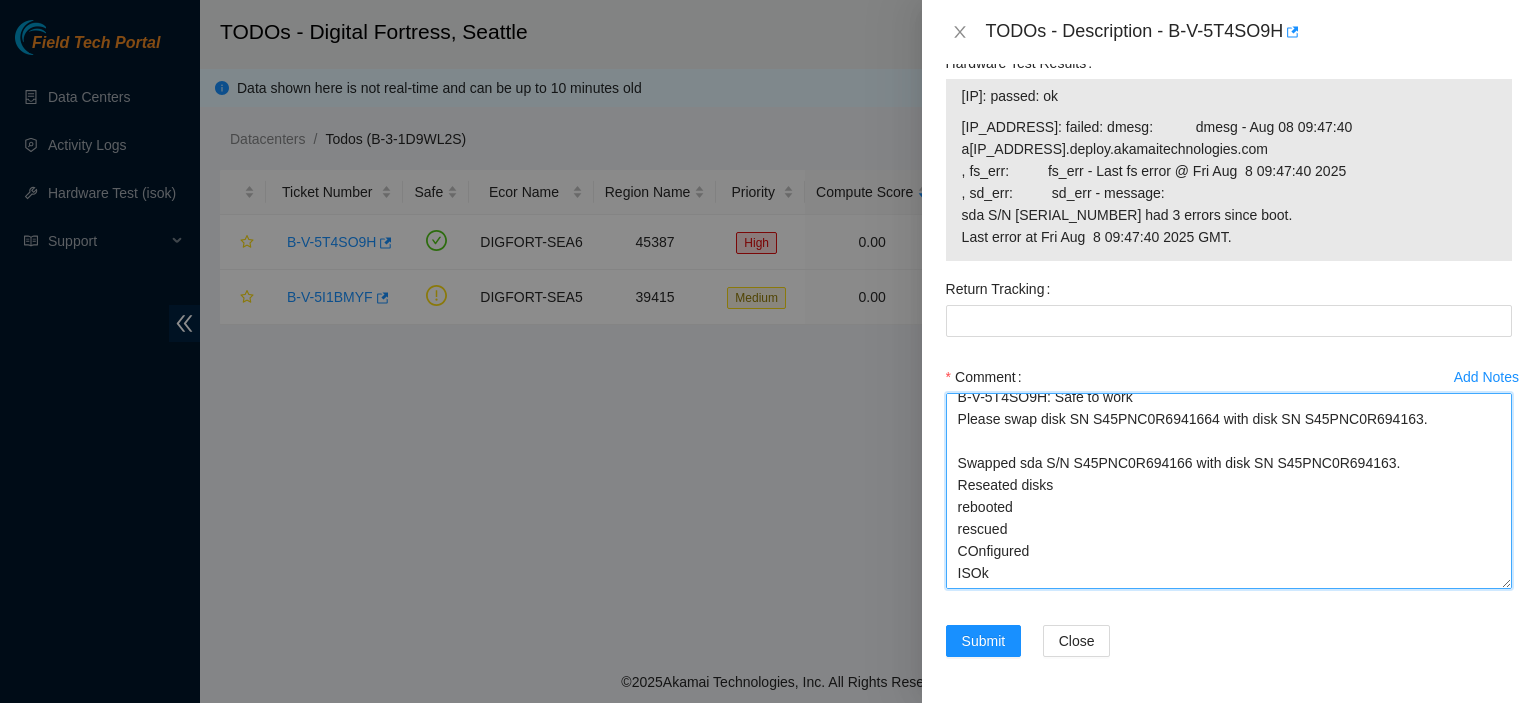click on "[EMAIL] - [NAME] has completed your request (B-V-5T4SO9H)
Message from [NAME]:
B-V-5T4SO9H: Safe to work
Please swap disk SN S45PNC0R6941664 with disk SN S45PNC0R694163.
Swapped sda S/N S45PNC0R694166 with disk SN S45PNC0R694163.
Reseated disks
rebooted
rescued
COnfigured
ISOk" at bounding box center (1229, 491) 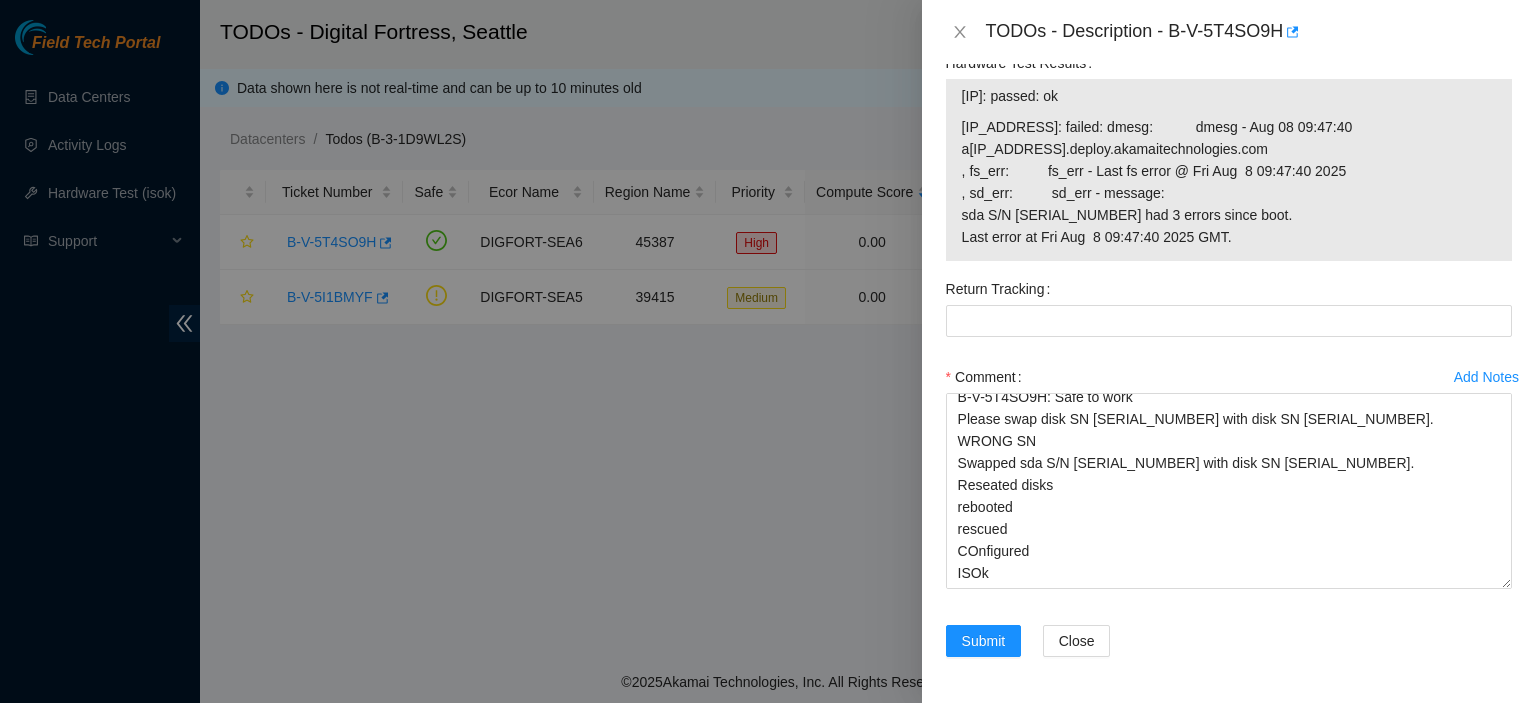 click at bounding box center [768, 351] 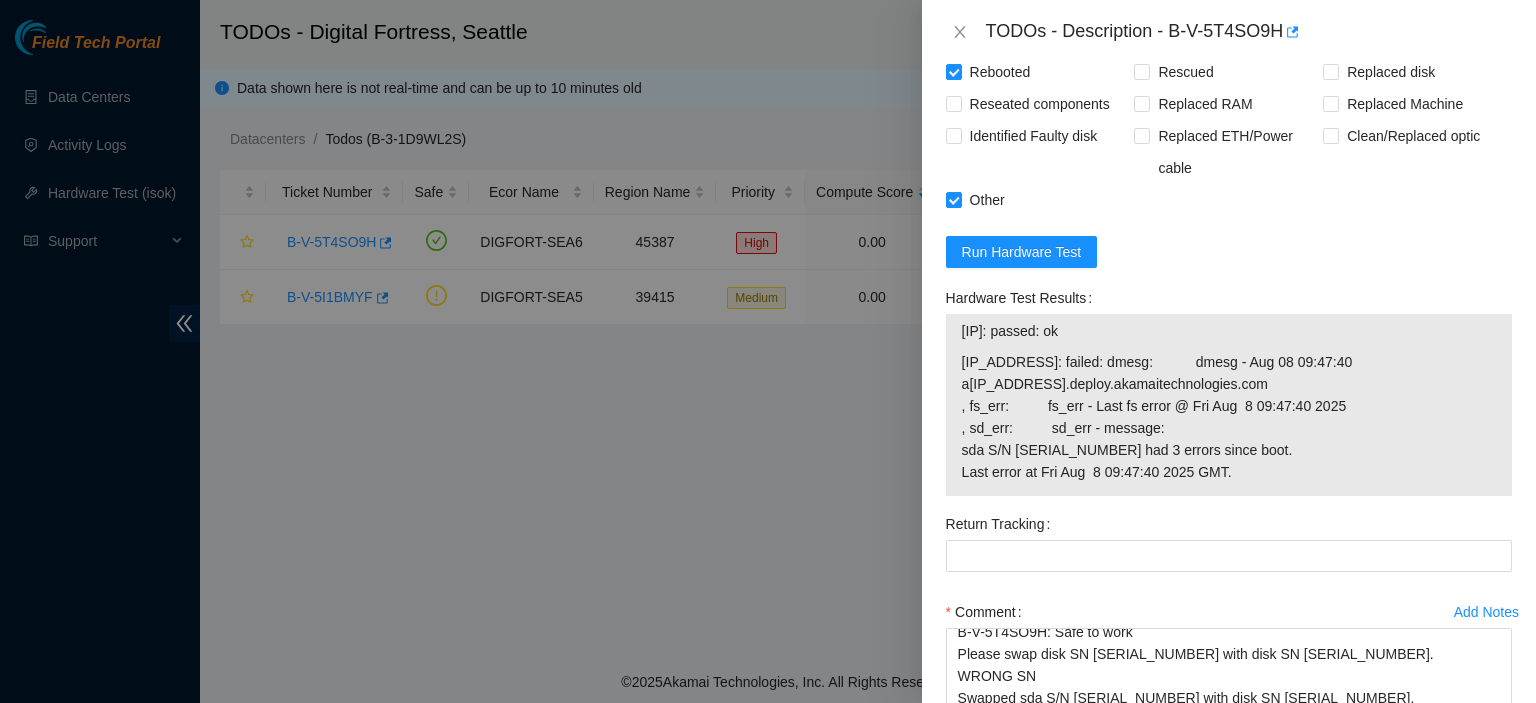 scroll, scrollTop: 763, scrollLeft: 0, axis: vertical 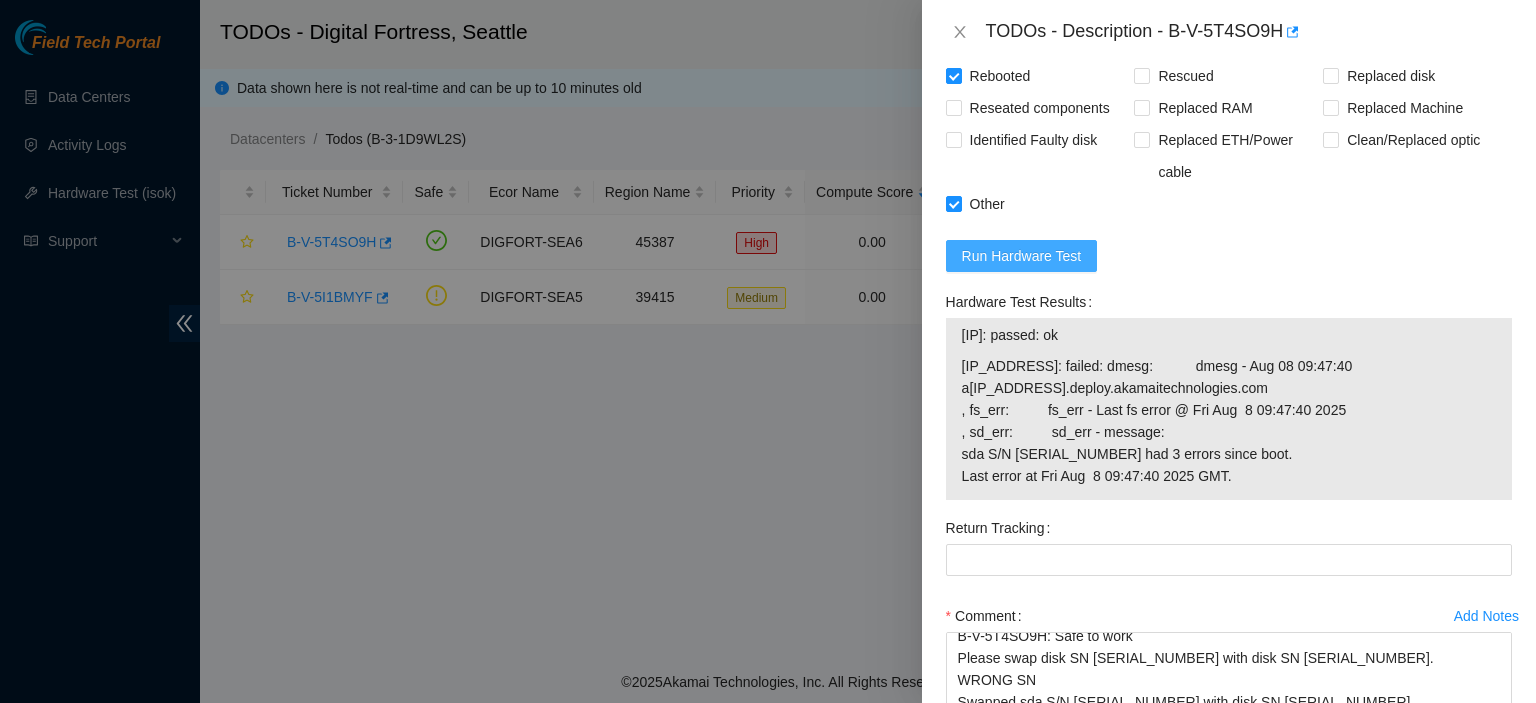 click on "Run Hardware Test" at bounding box center [1022, 256] 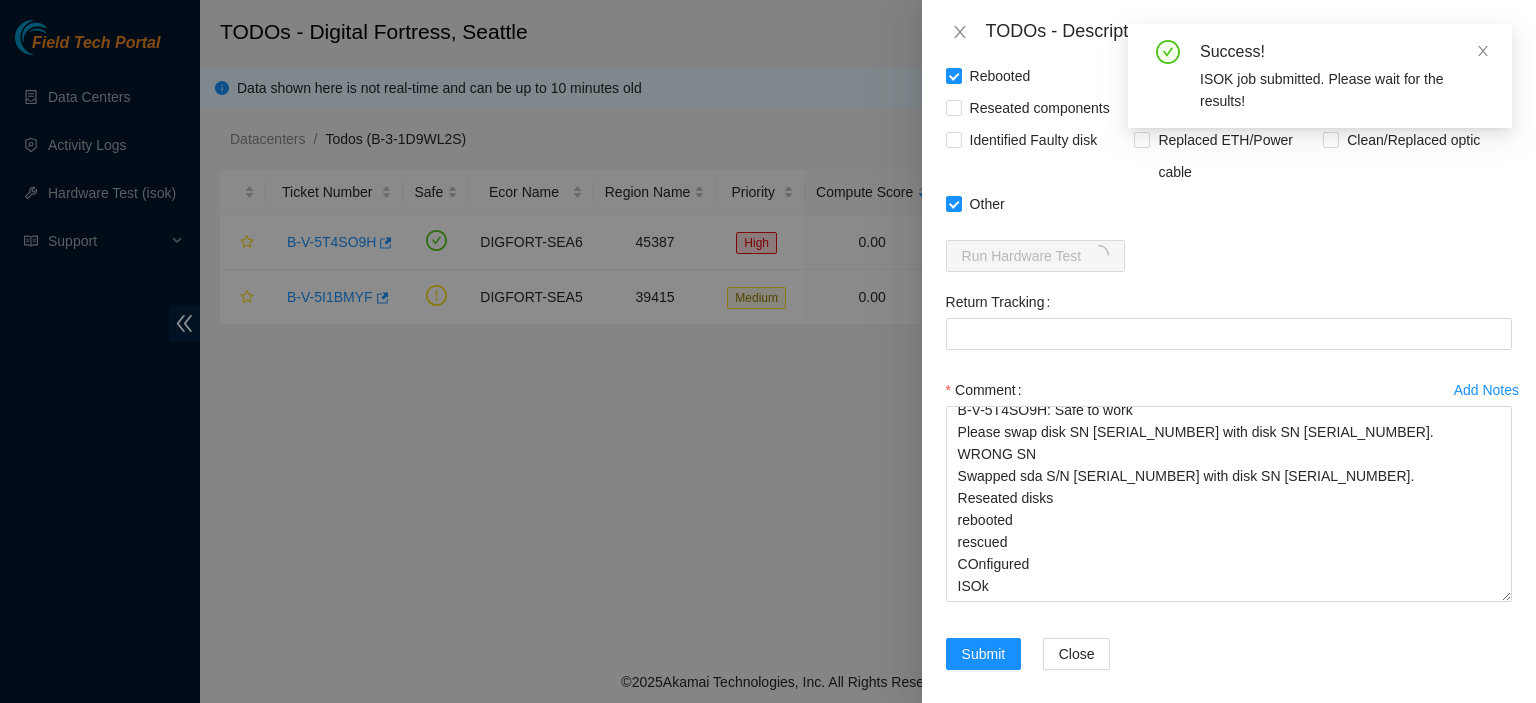 scroll, scrollTop: 776, scrollLeft: 0, axis: vertical 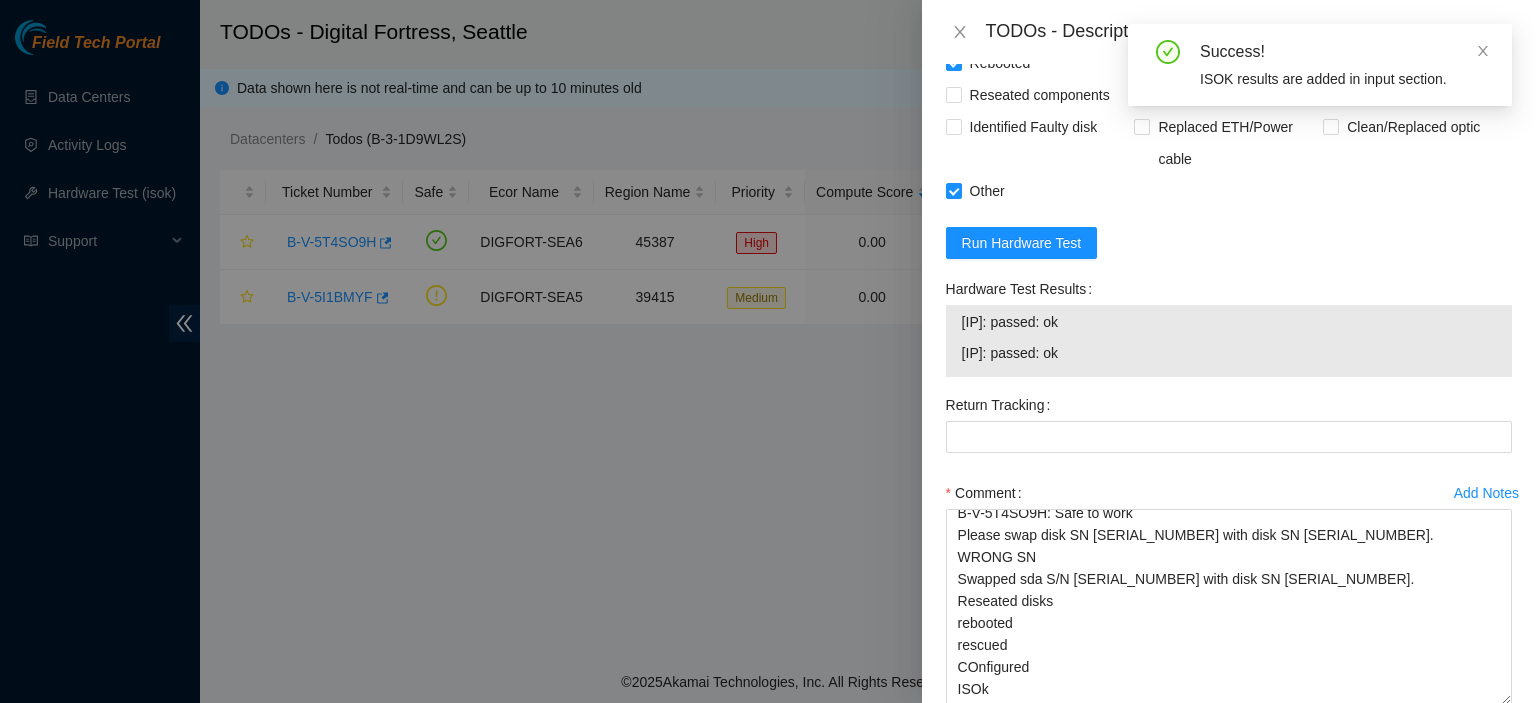 drag, startPoint x: 1136, startPoint y: 350, endPoint x: 936, endPoint y: 327, distance: 201.31816 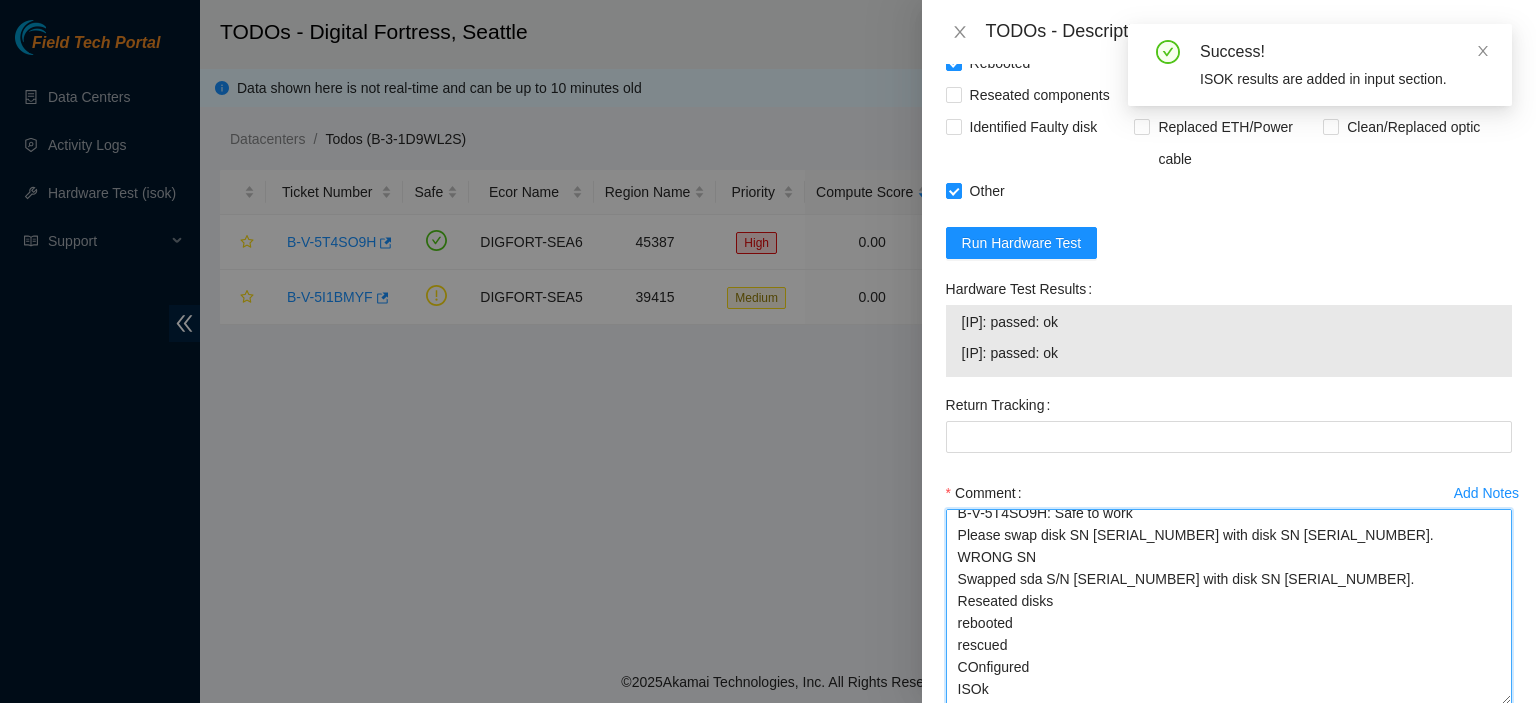 click on "[EMAIL] - msani has completed your request (B-V-5T4SO9H)
Message from msani:
B-V-5T4SO9H: Safe to work
Please swap disk SN [SERIAL_NUMBER] with disk SN [SERIAL_NUMBER].
WRONG SN
Swapped sda S/N [SERIAL_NUMBER] with disk SN [SERIAL_NUMBER].
Reseated disks
rebooted
rescued
COnfigured
ISOk" at bounding box center [1229, 607] 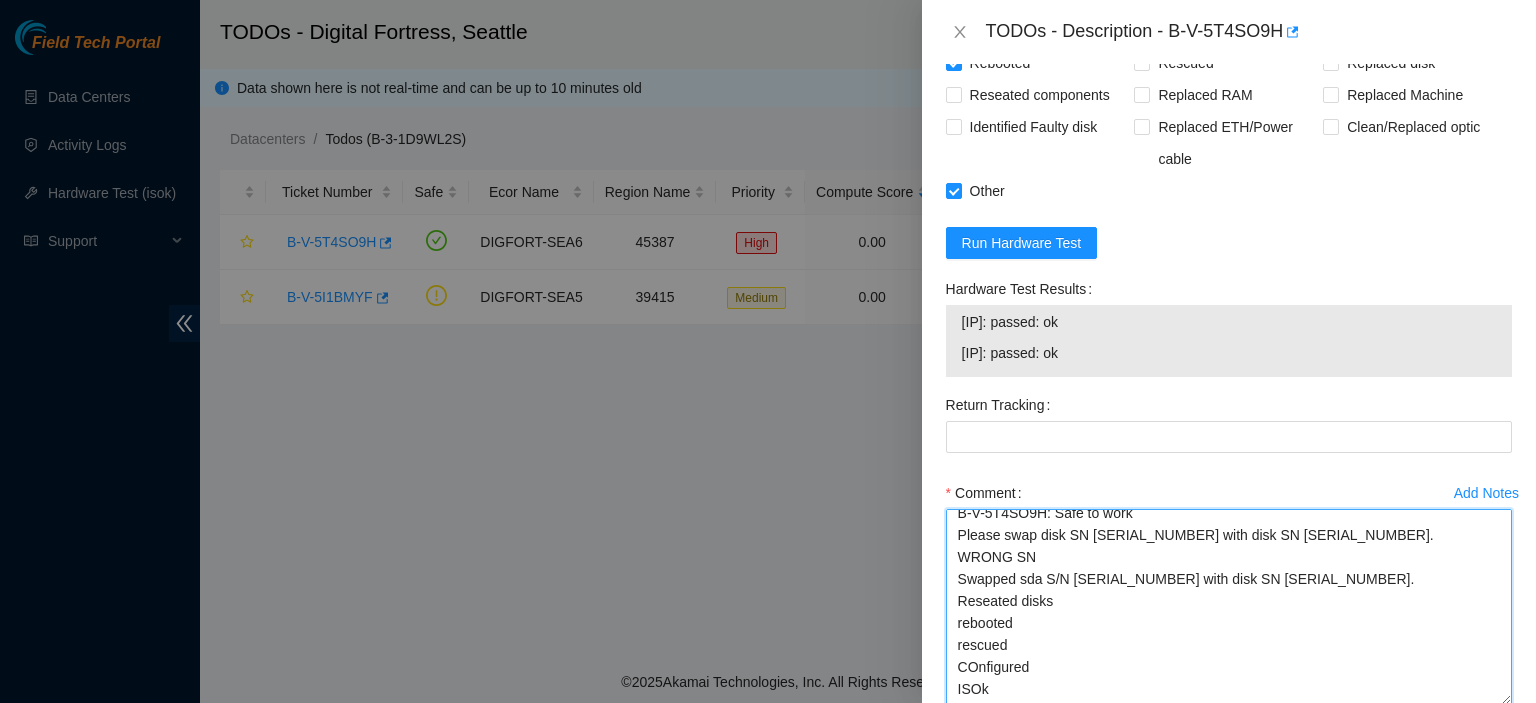 paste on "[IP_ADDRESS]: passed: ok
[IP_ADDRESS]: passed: ok" 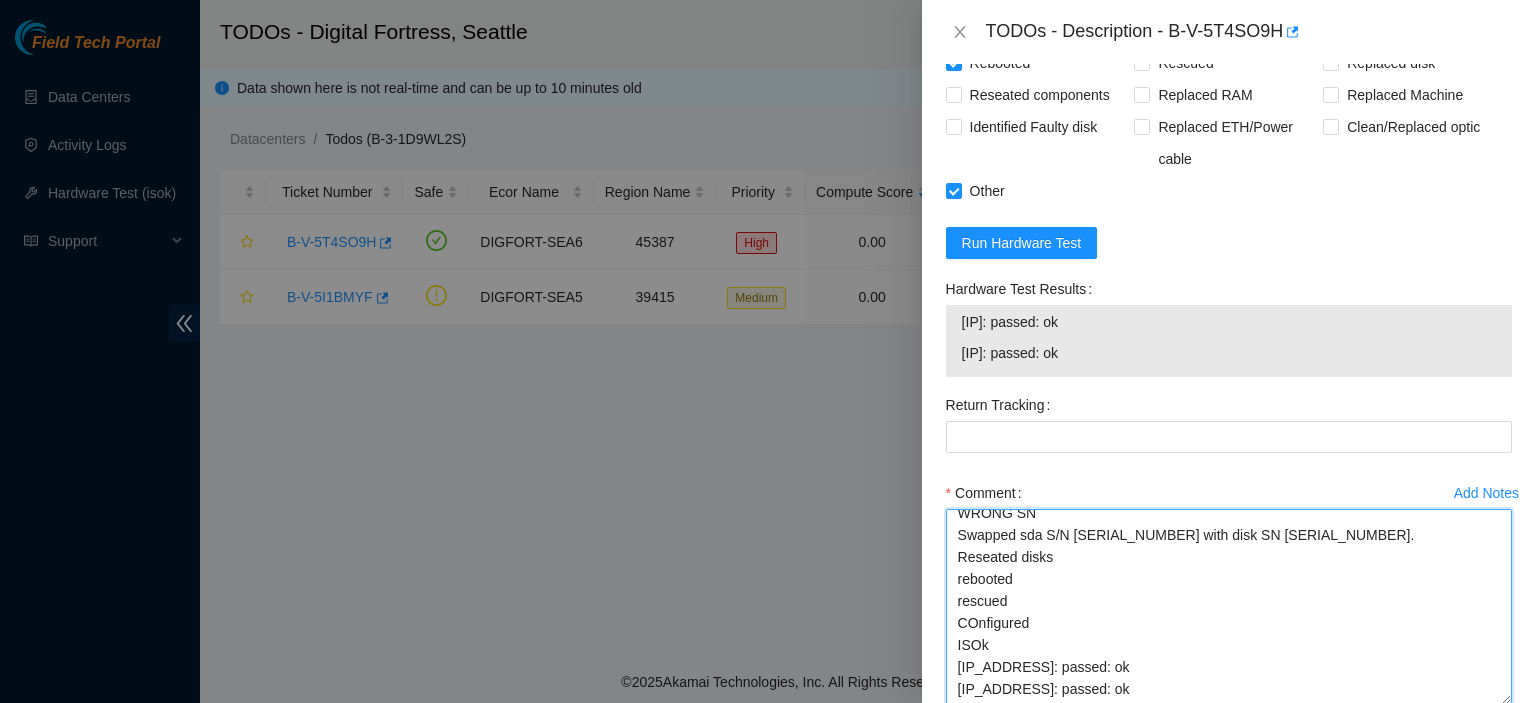 scroll, scrollTop: 138, scrollLeft: 0, axis: vertical 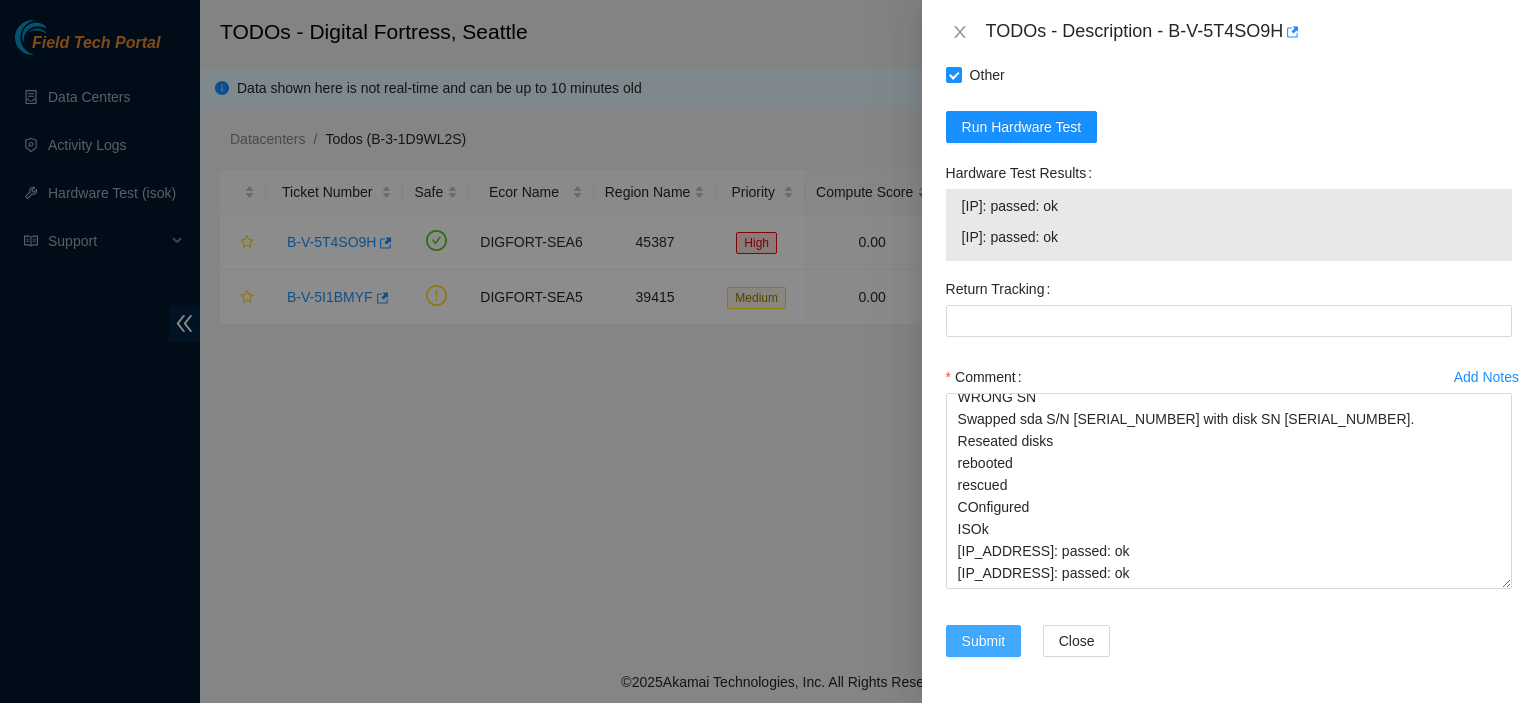 click on "Submit" at bounding box center [984, 641] 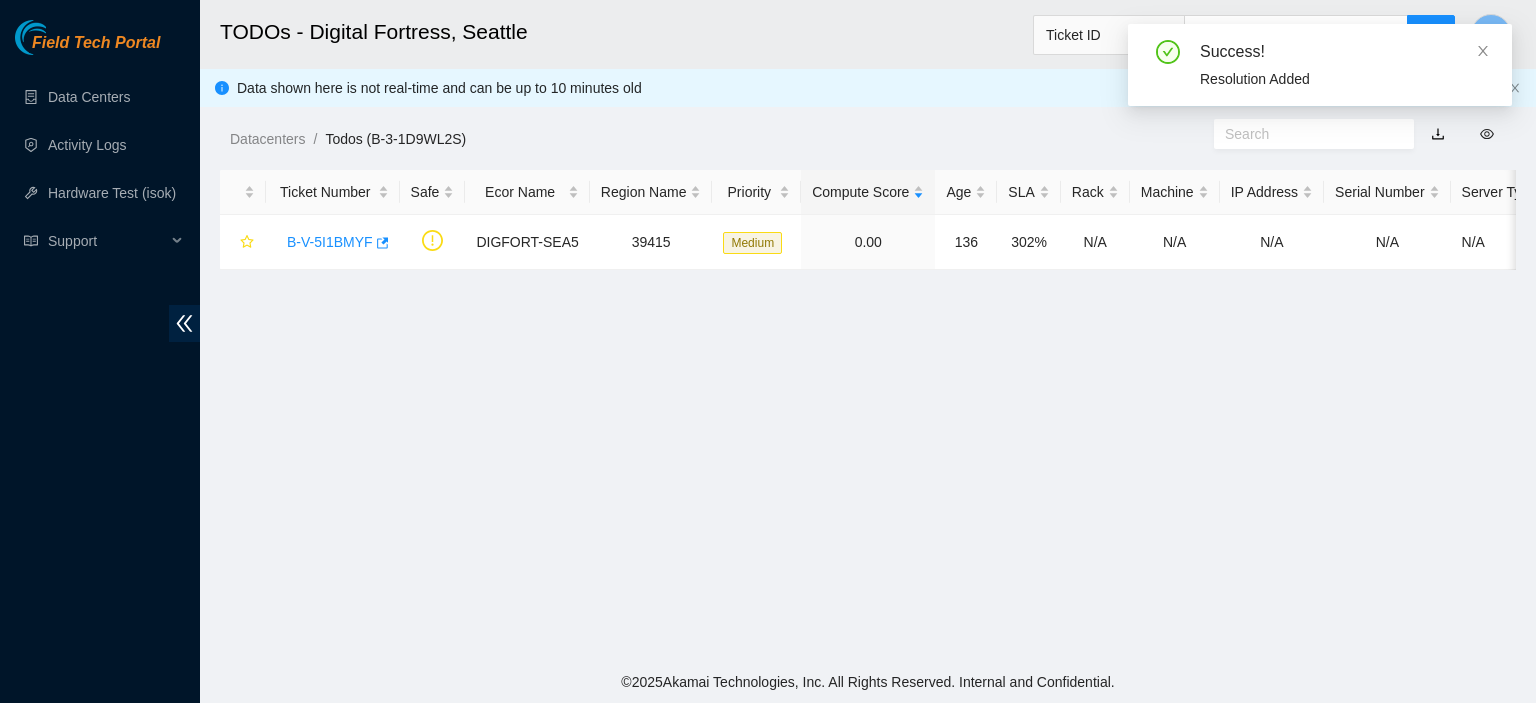 scroll, scrollTop: 615, scrollLeft: 0, axis: vertical 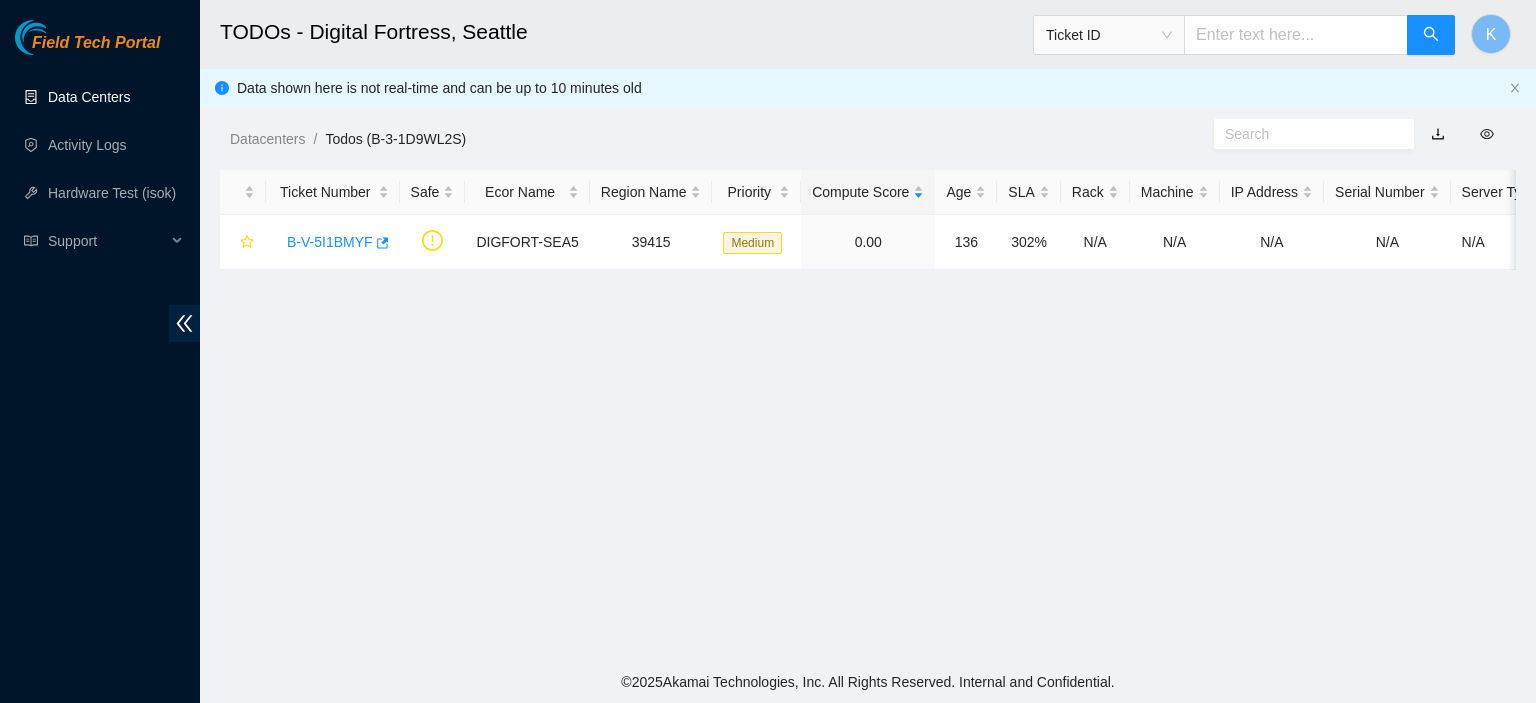 click on "Data Centers" at bounding box center [89, 97] 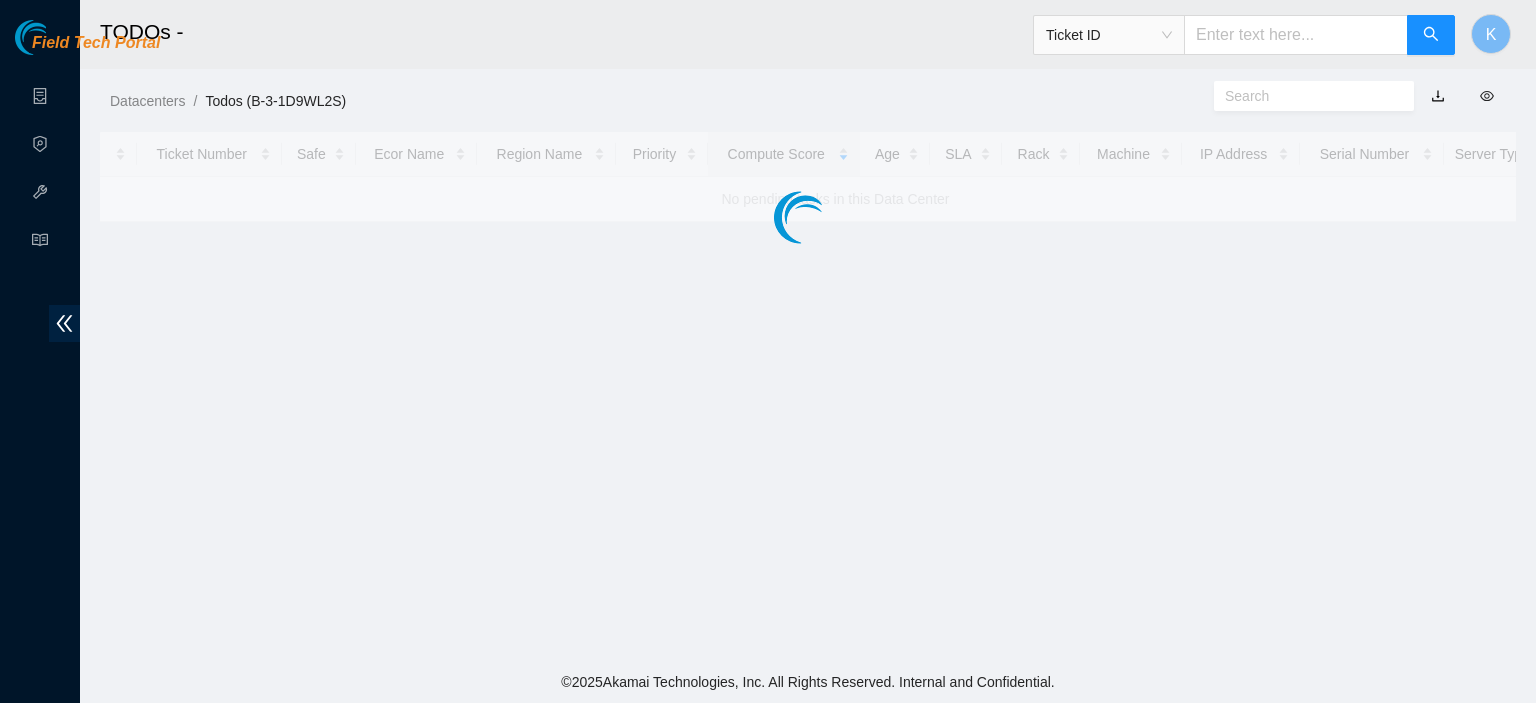 scroll, scrollTop: 0, scrollLeft: 0, axis: both 